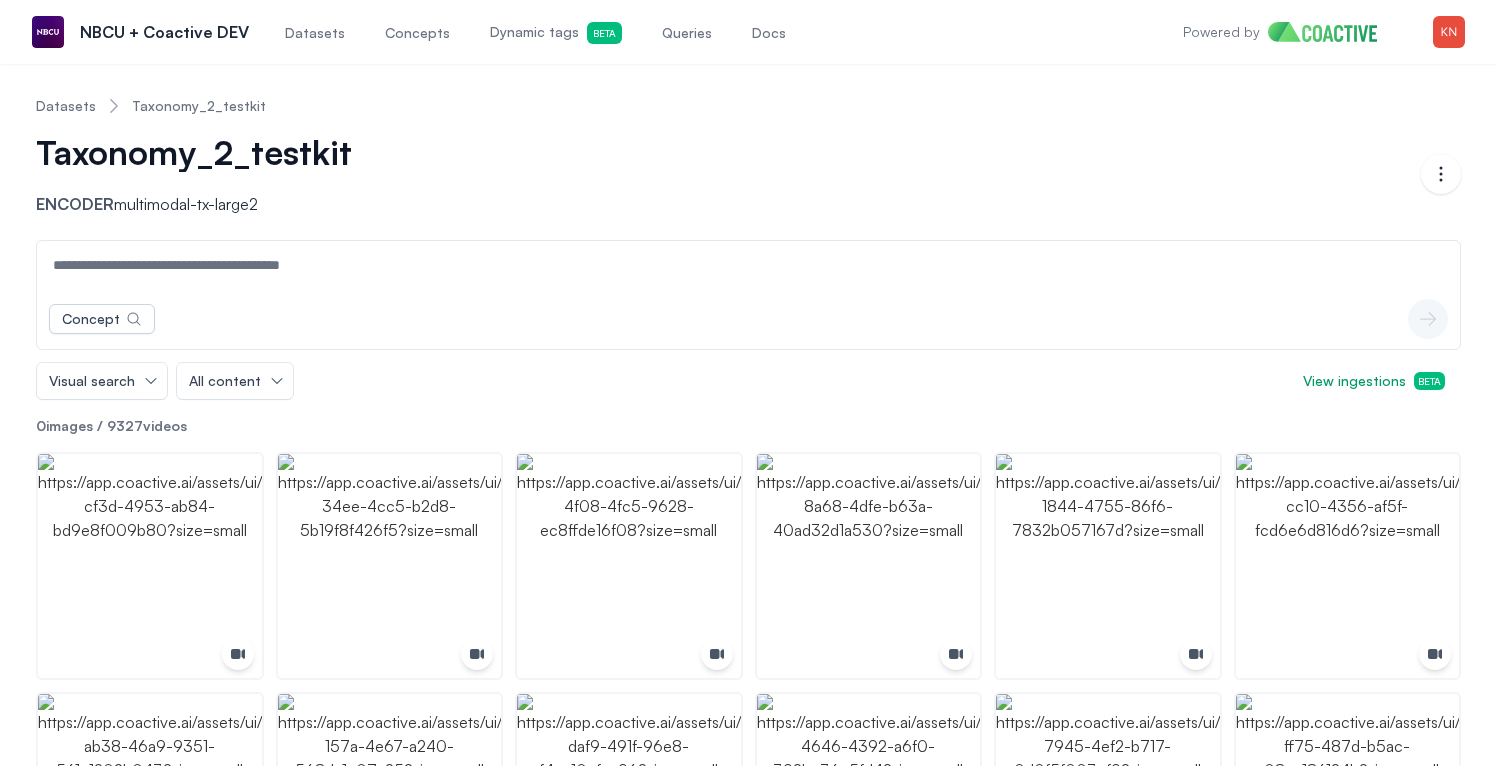 scroll, scrollTop: 0, scrollLeft: 0, axis: both 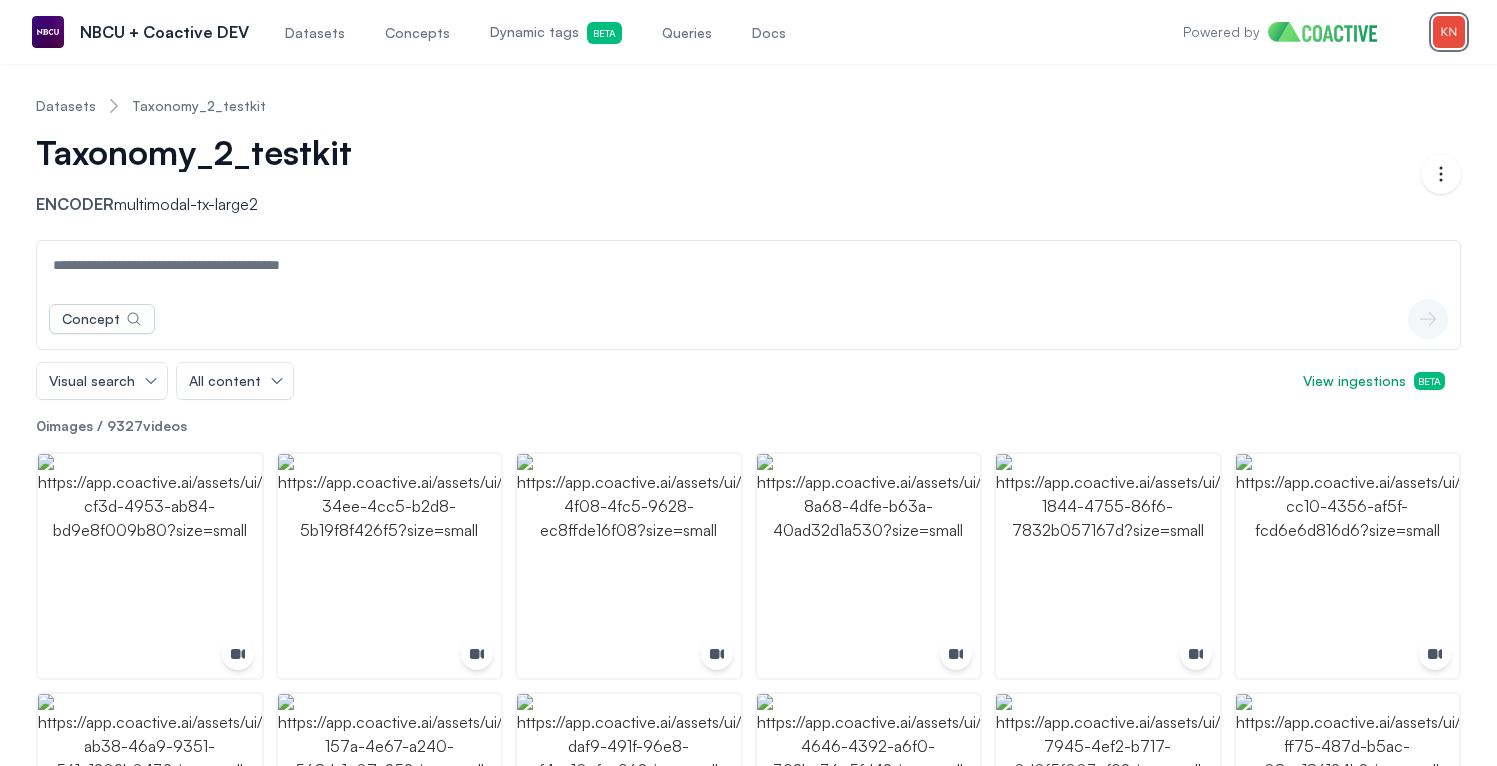 click at bounding box center [1449, 32] 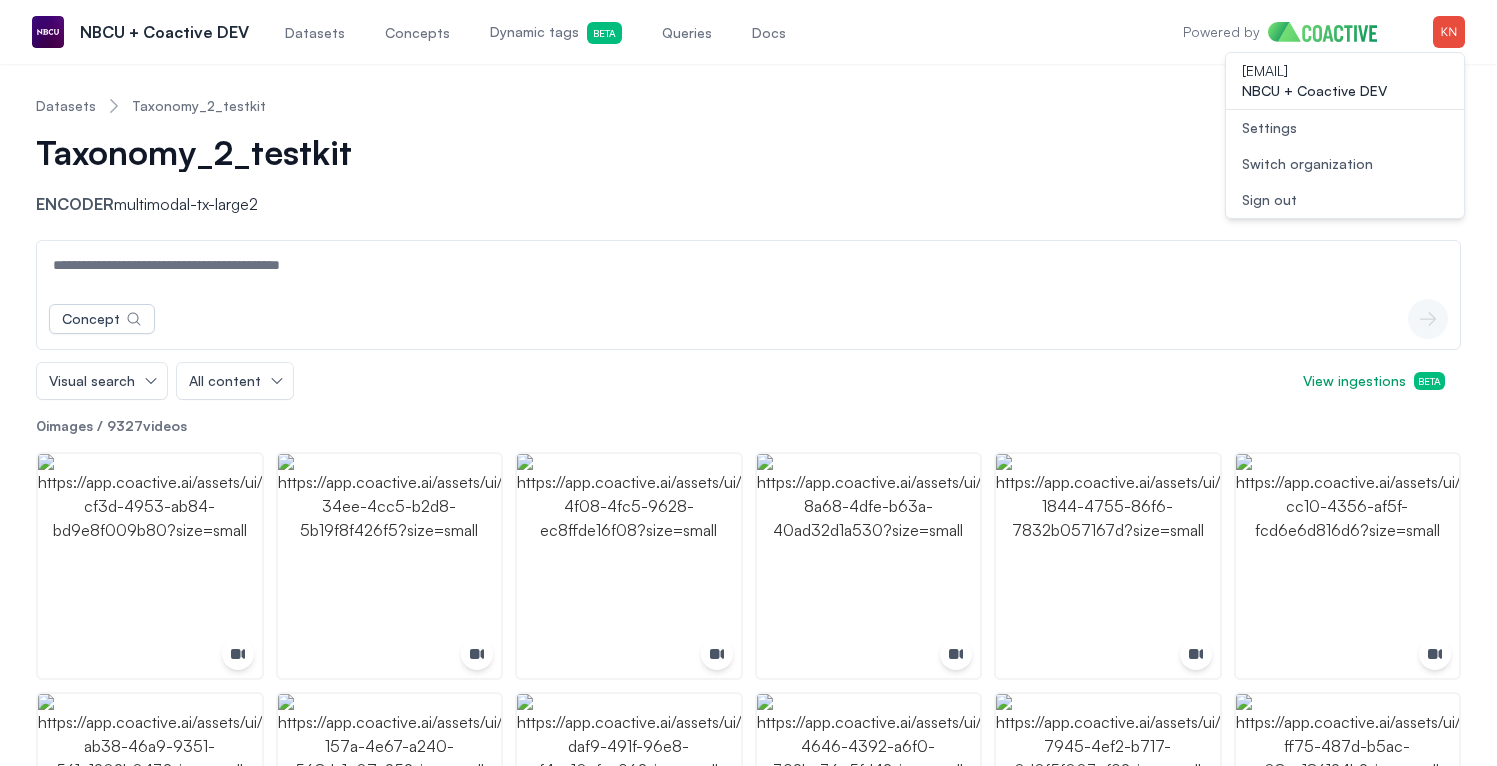 click on "Switch organization" at bounding box center [1307, 164] 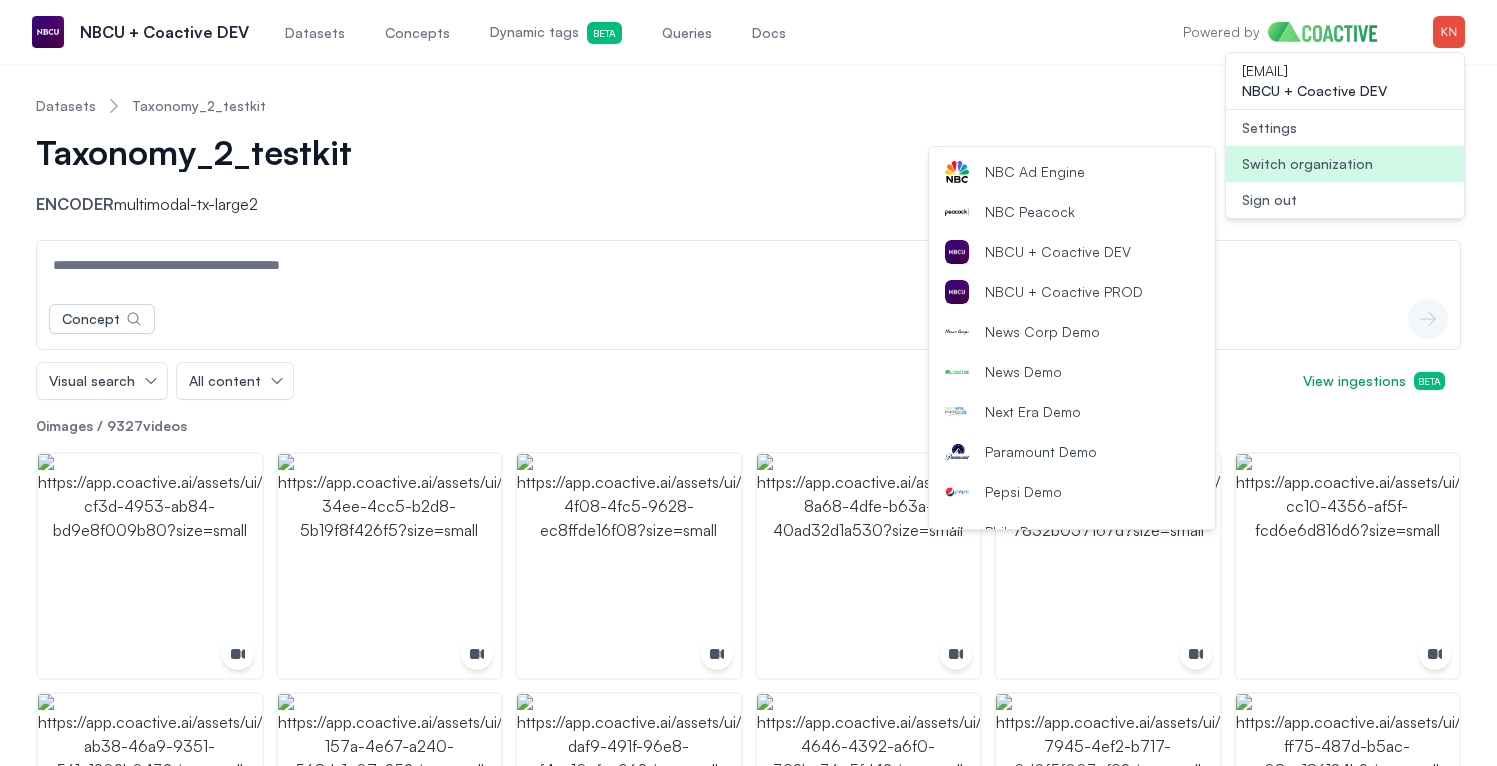 scroll, scrollTop: 1959, scrollLeft: 0, axis: vertical 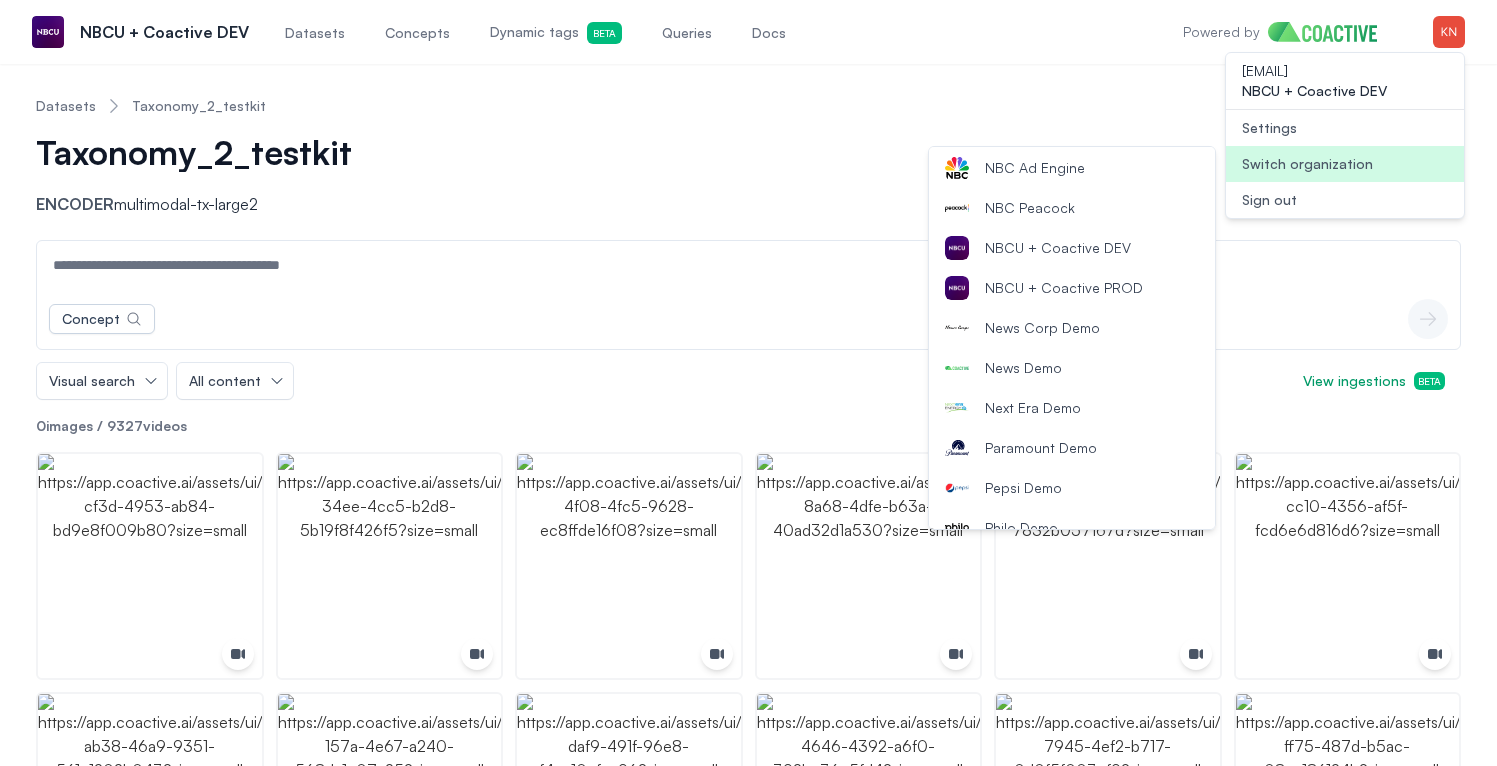 click on "News Demo" at bounding box center [1072, 368] 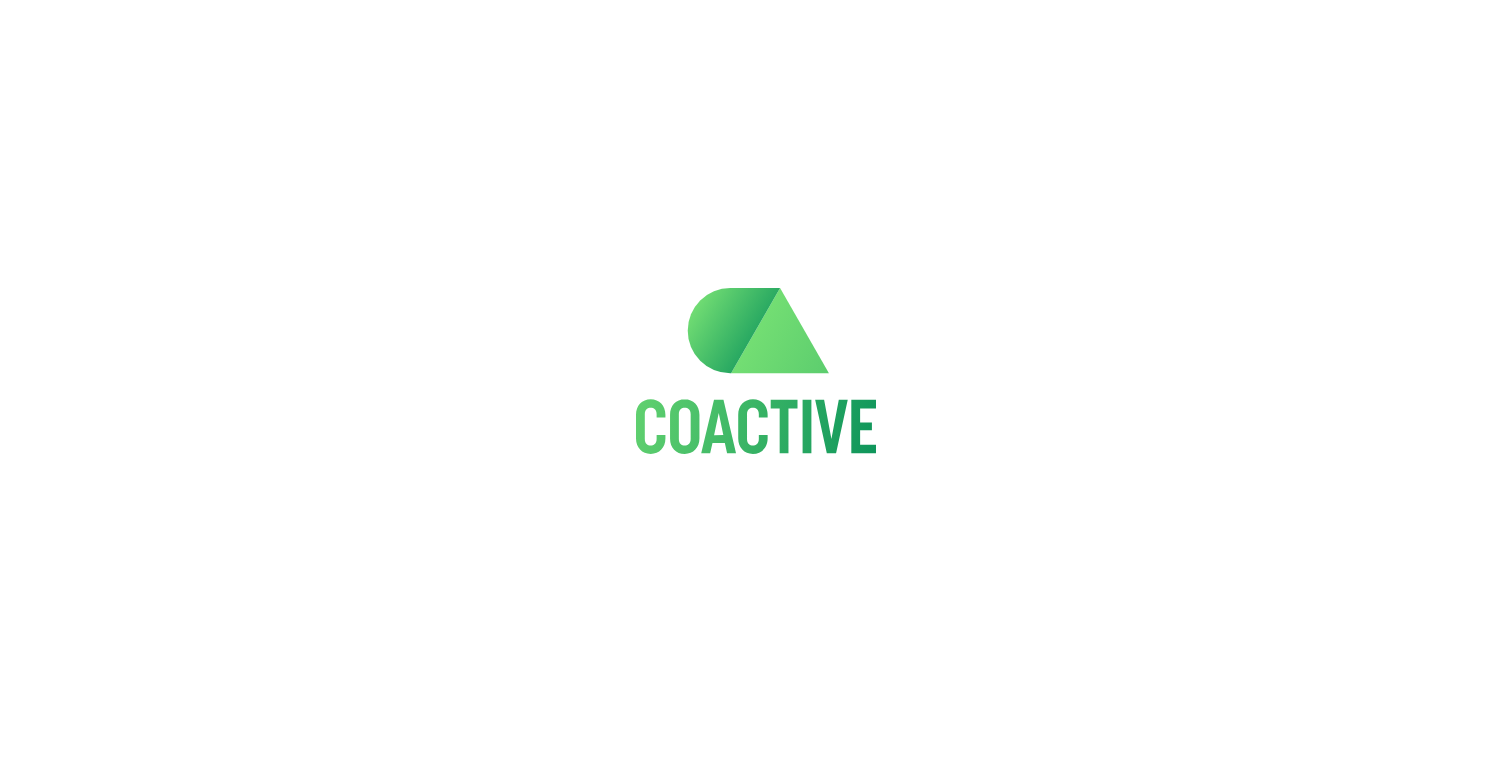 scroll, scrollTop: 0, scrollLeft: 0, axis: both 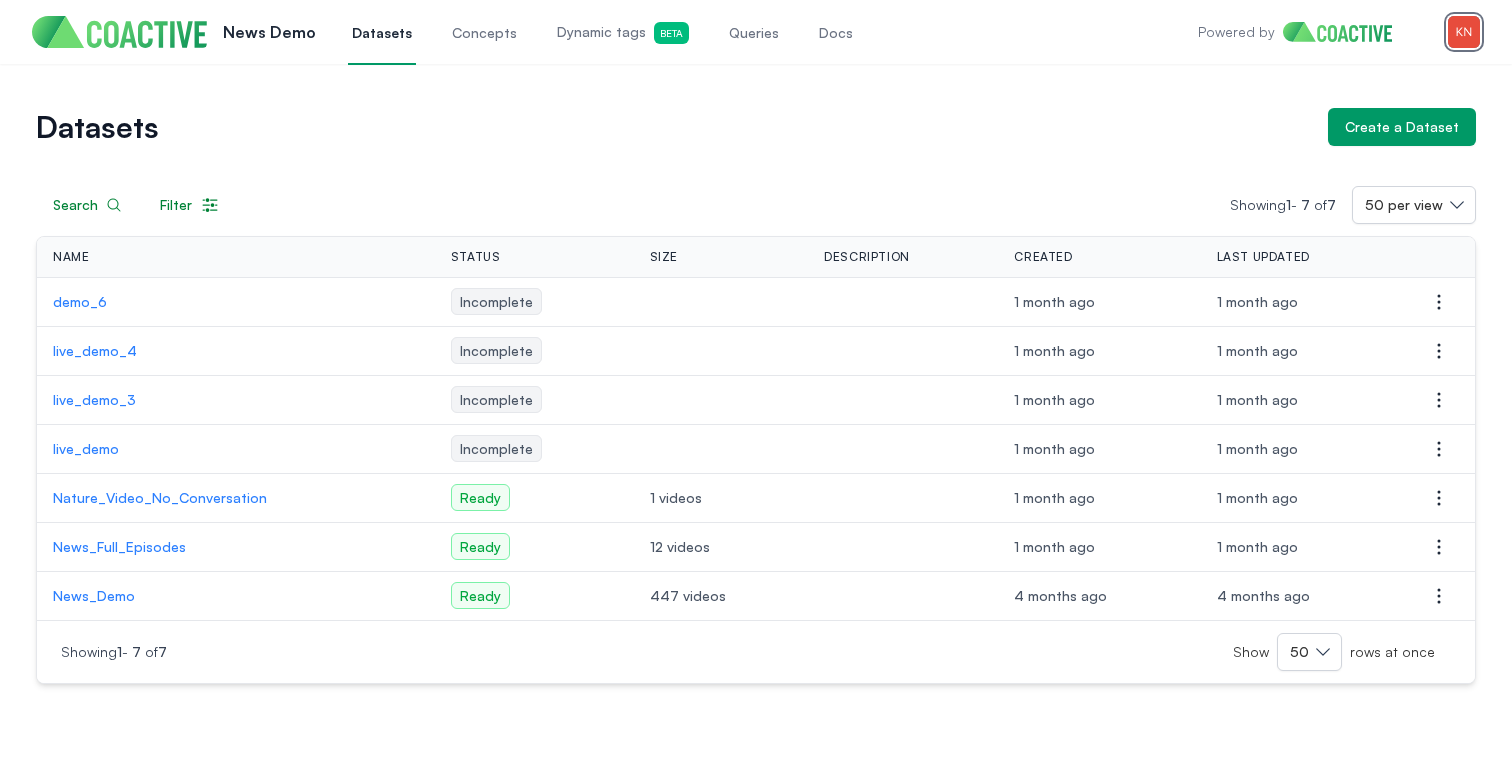 click at bounding box center (1464, 32) 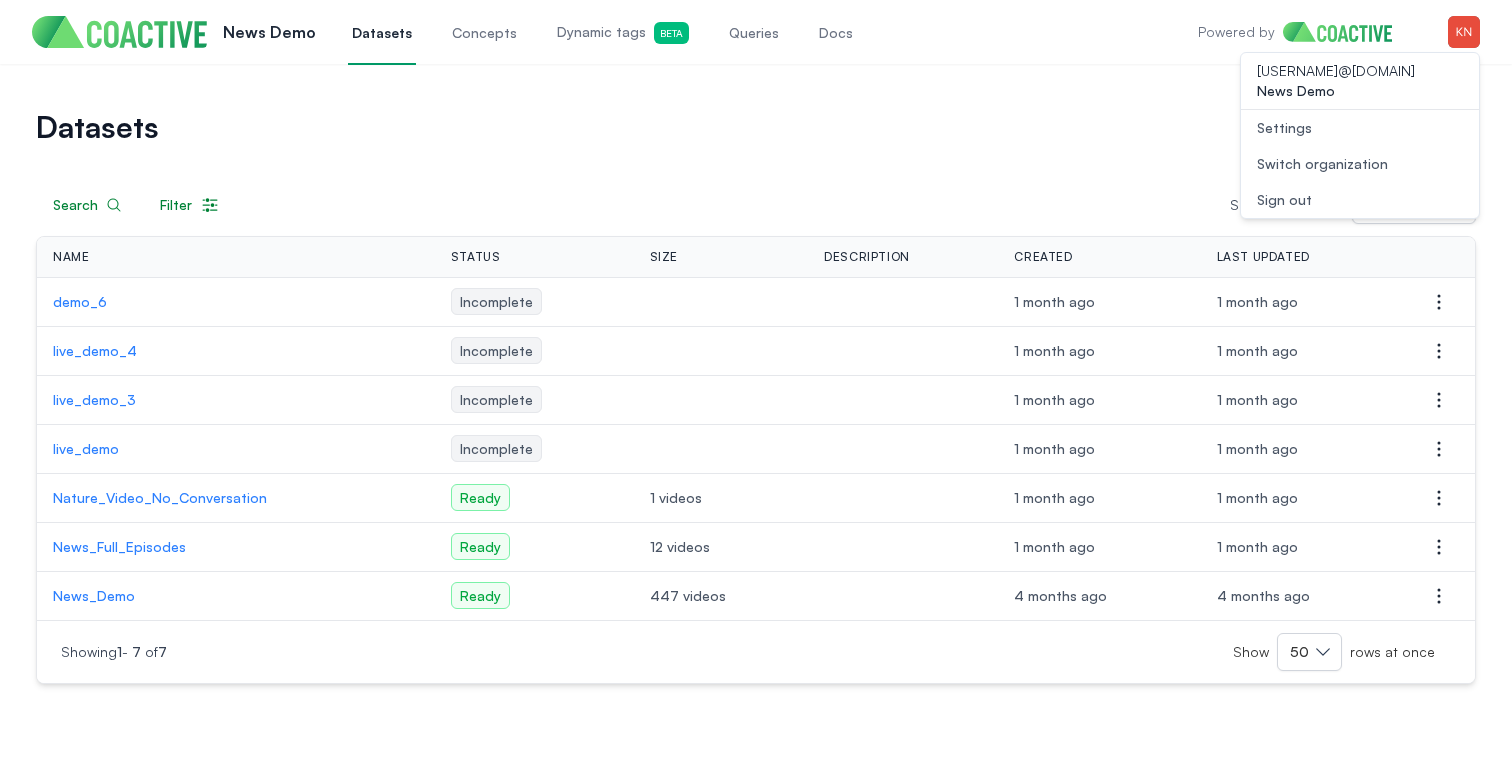 click on "Switch organization" at bounding box center (1322, 164) 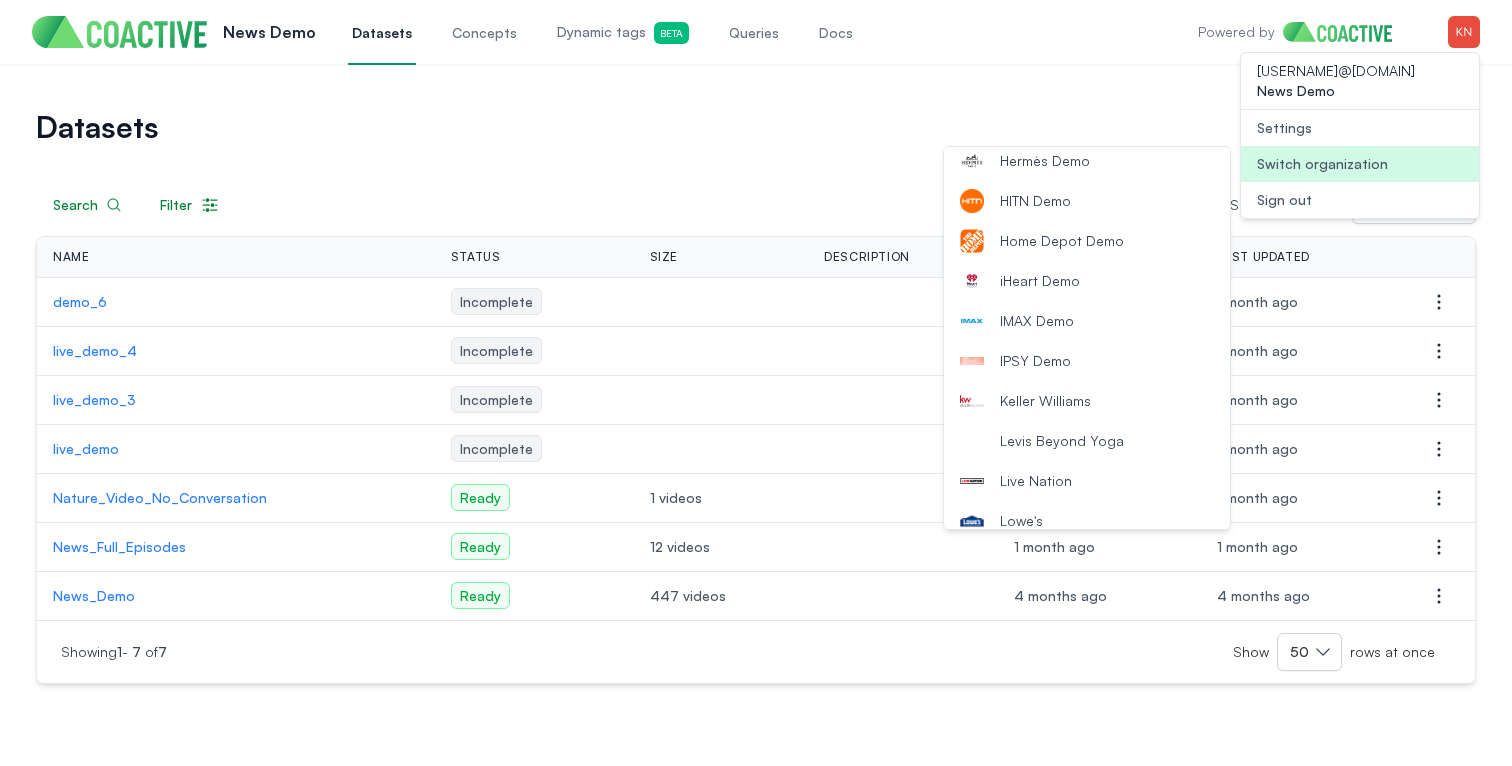 scroll, scrollTop: 1569, scrollLeft: 0, axis: vertical 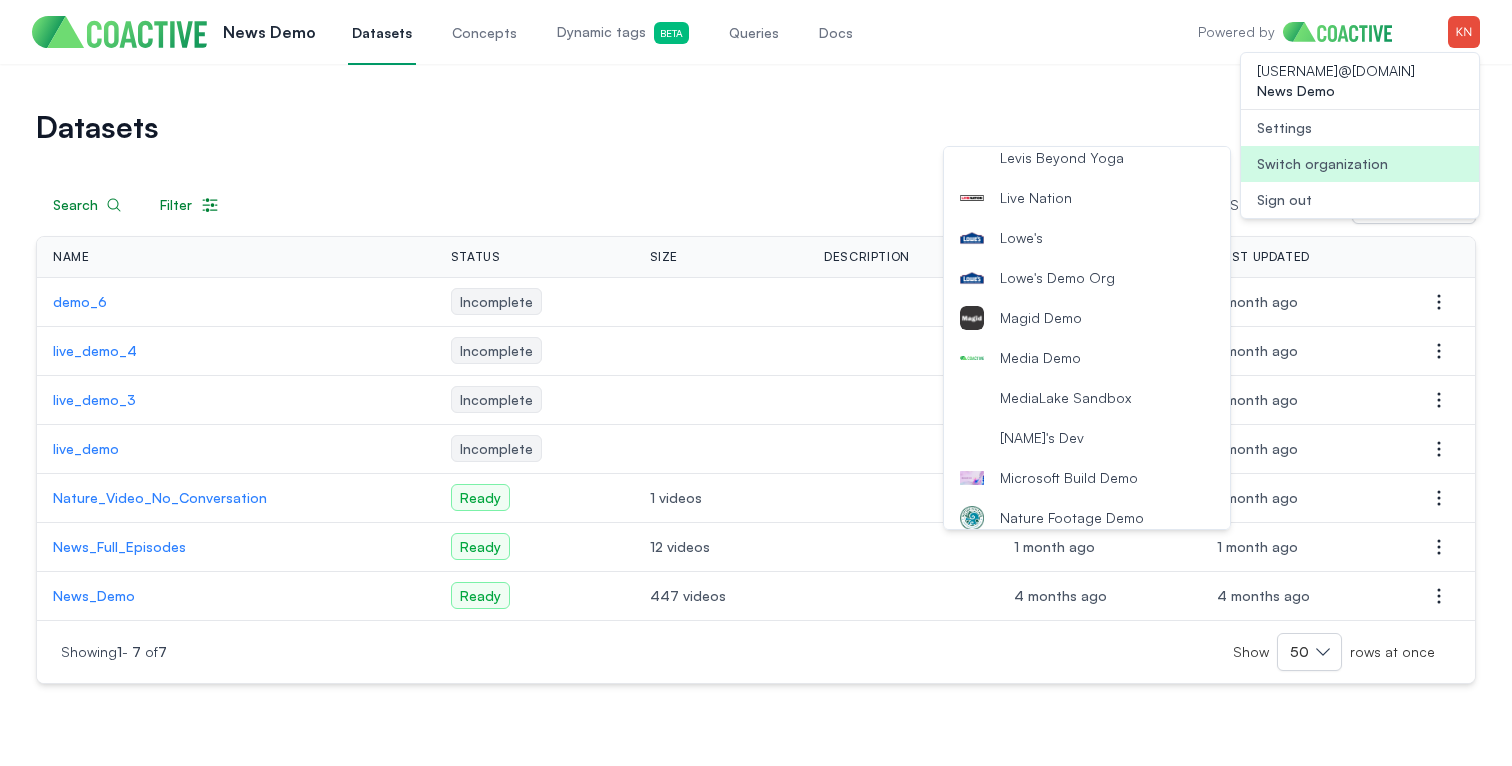 click on "Media Demo" at bounding box center [1040, 358] 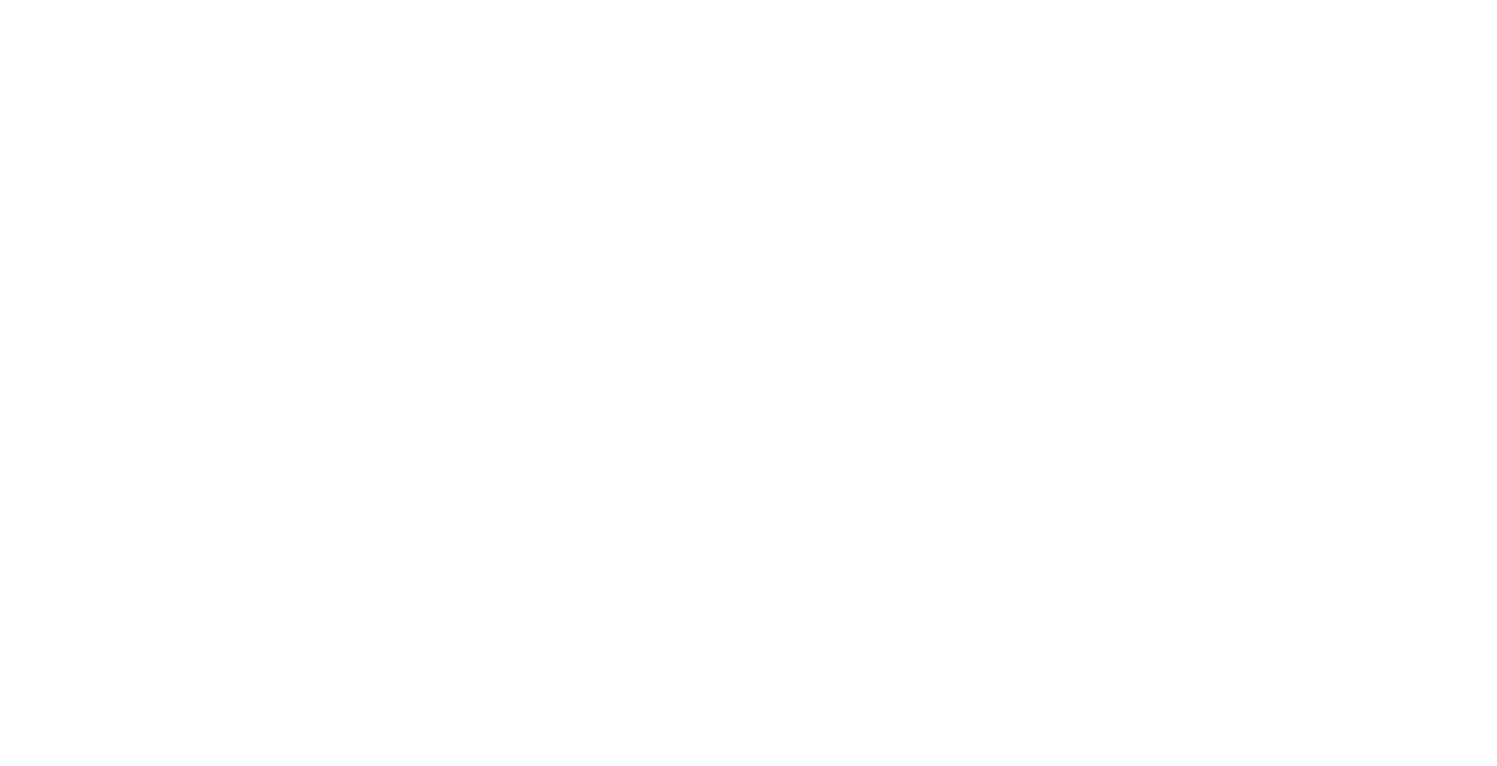 scroll, scrollTop: 0, scrollLeft: 0, axis: both 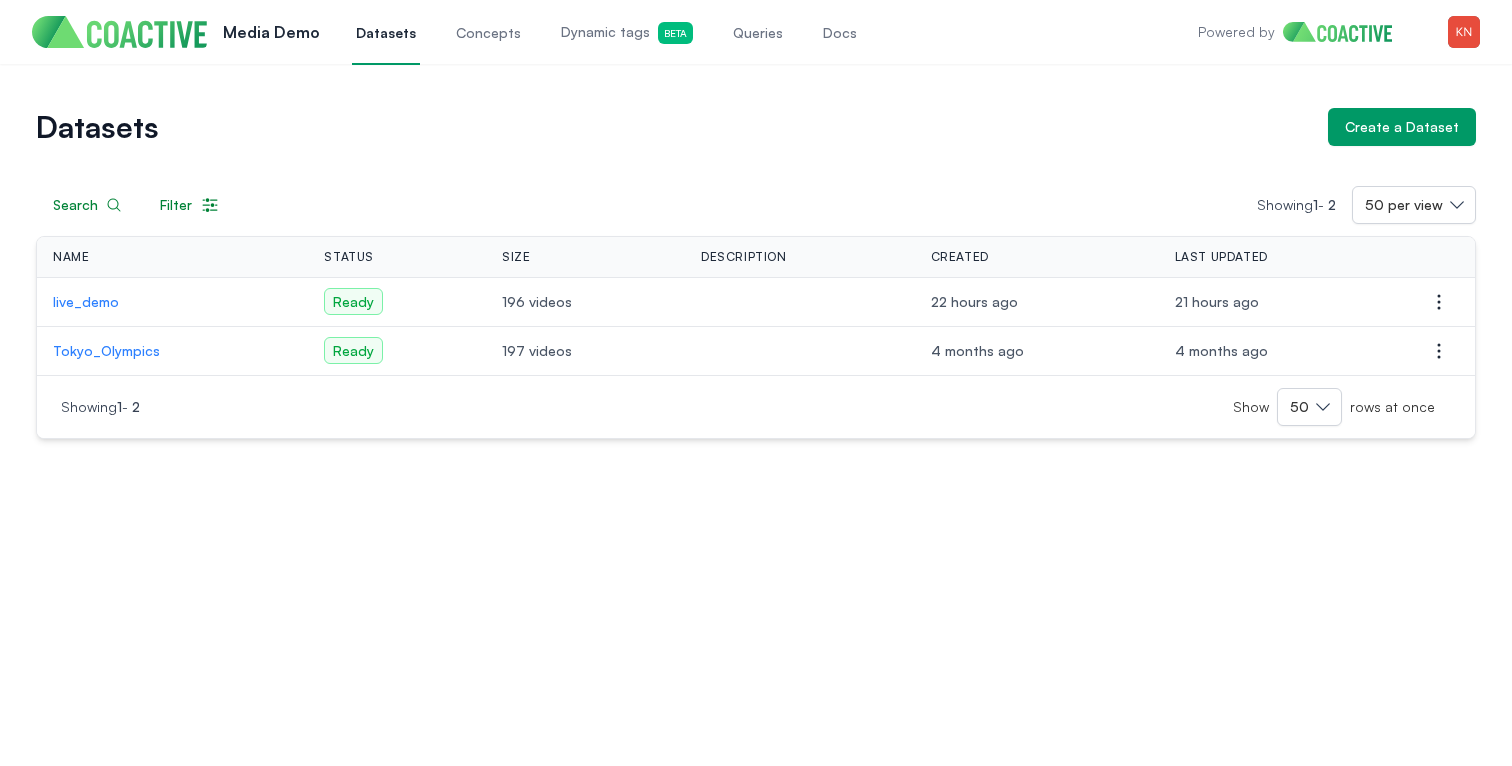 click on "Dynamic tags Beta" at bounding box center [627, 33] 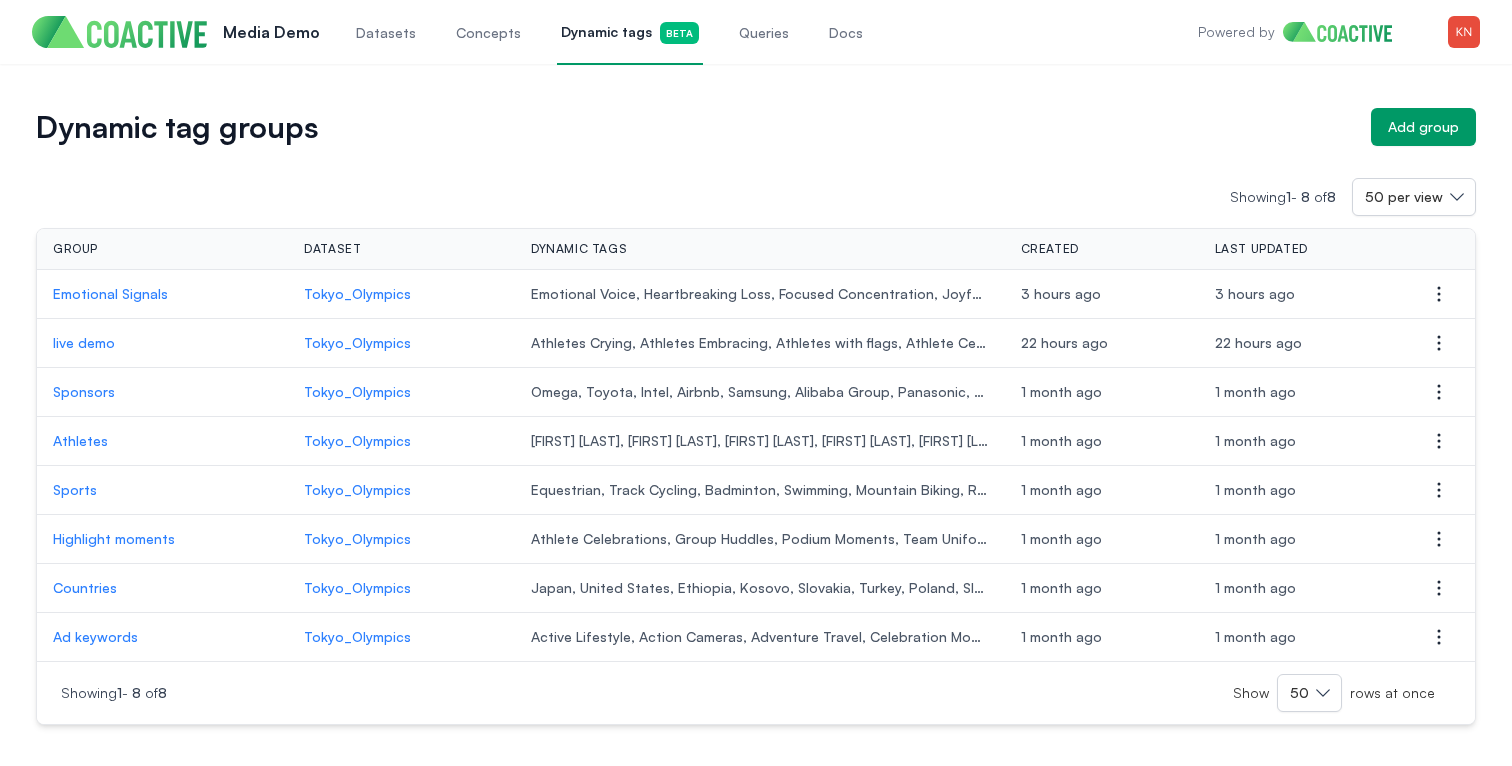 click on "Emotional Signals" at bounding box center [162, 294] 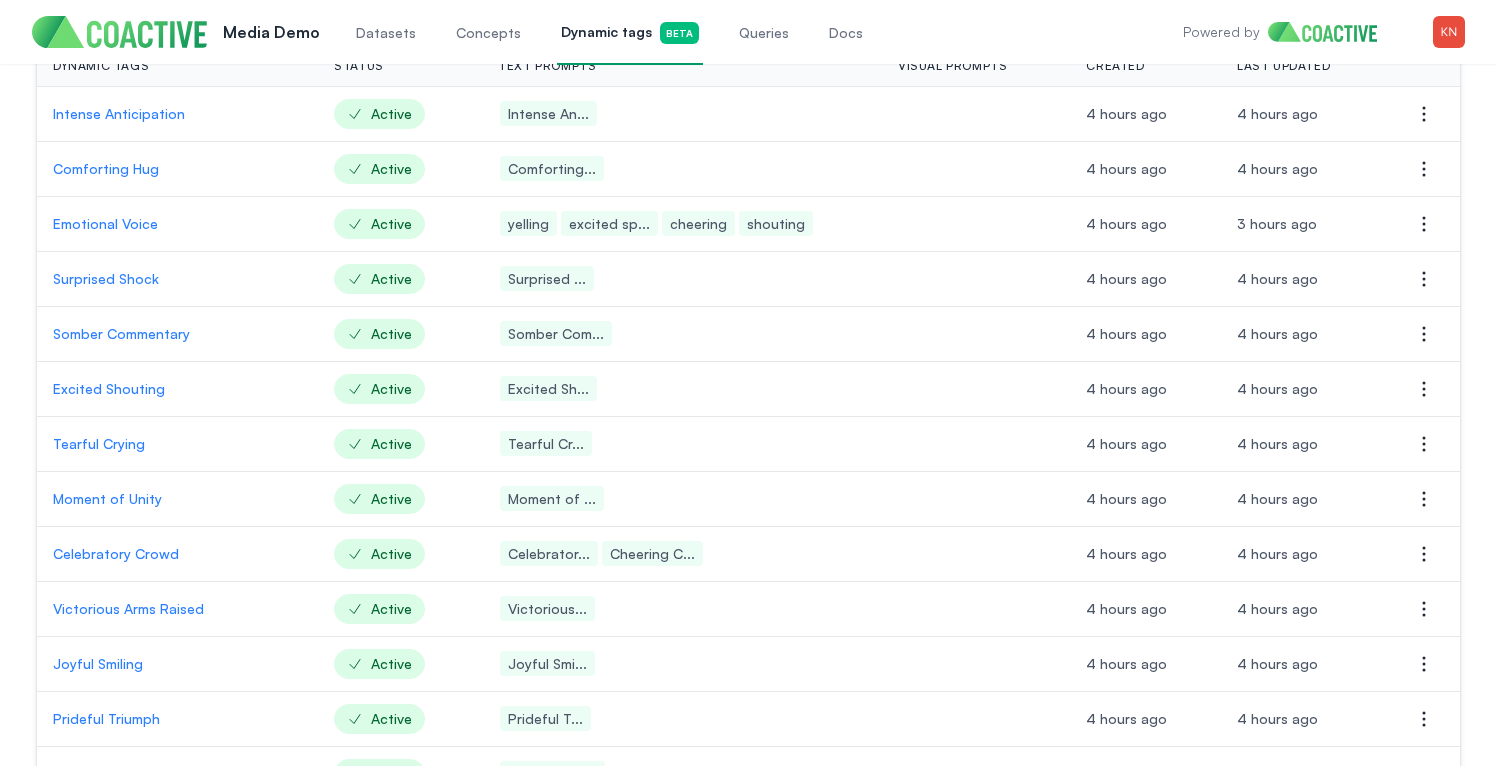 scroll, scrollTop: 209, scrollLeft: 0, axis: vertical 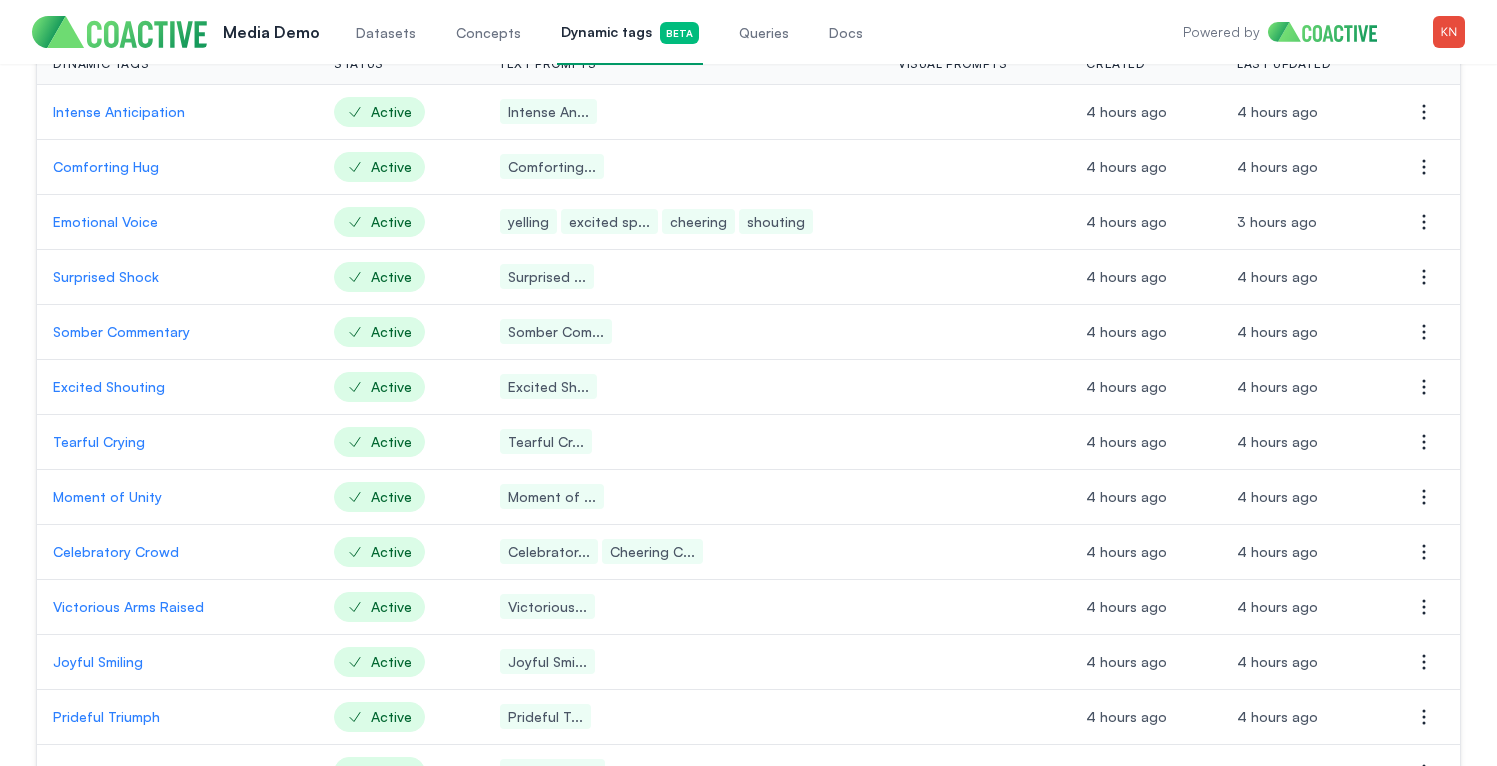 click on "Emotional Voice" at bounding box center [177, 222] 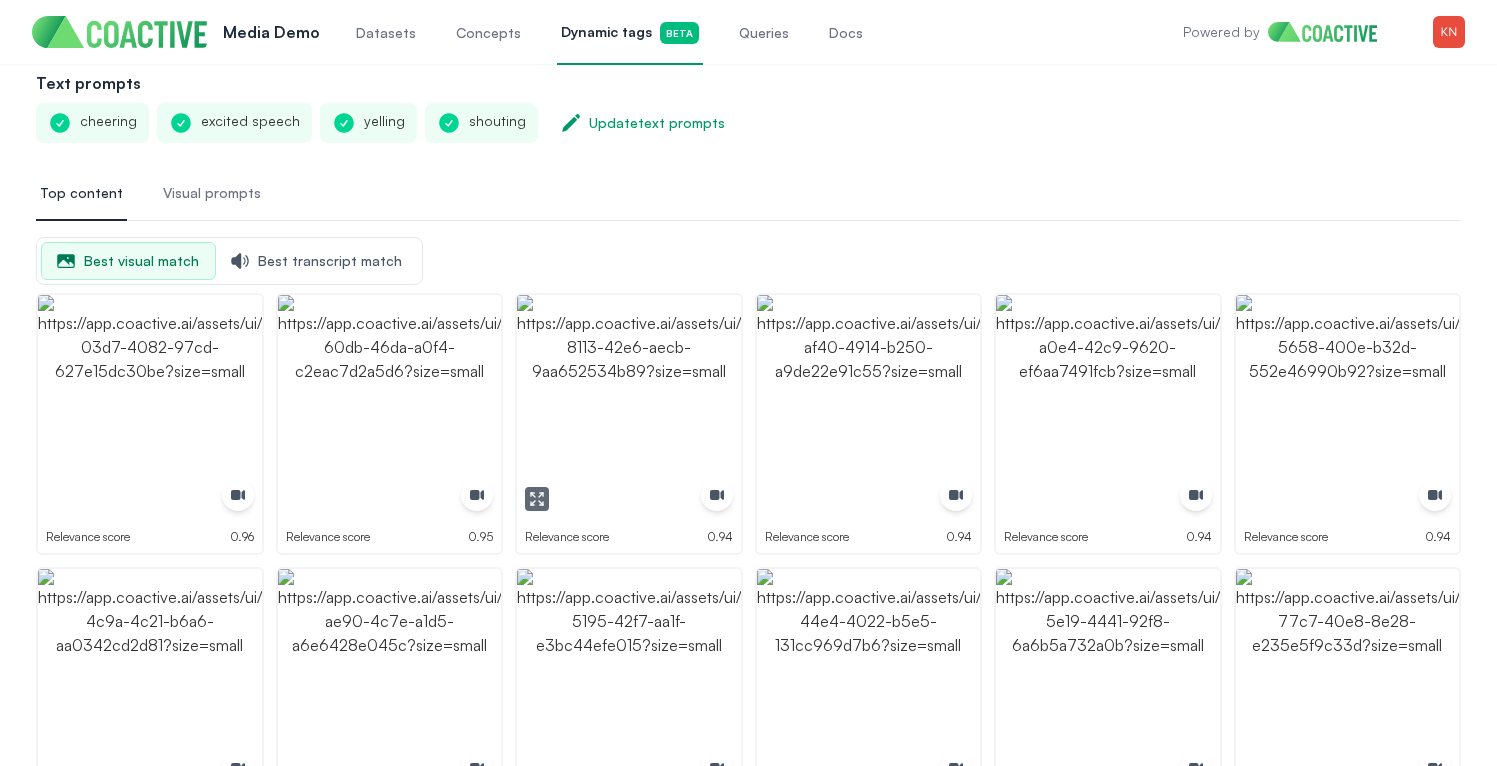 scroll, scrollTop: 116, scrollLeft: 0, axis: vertical 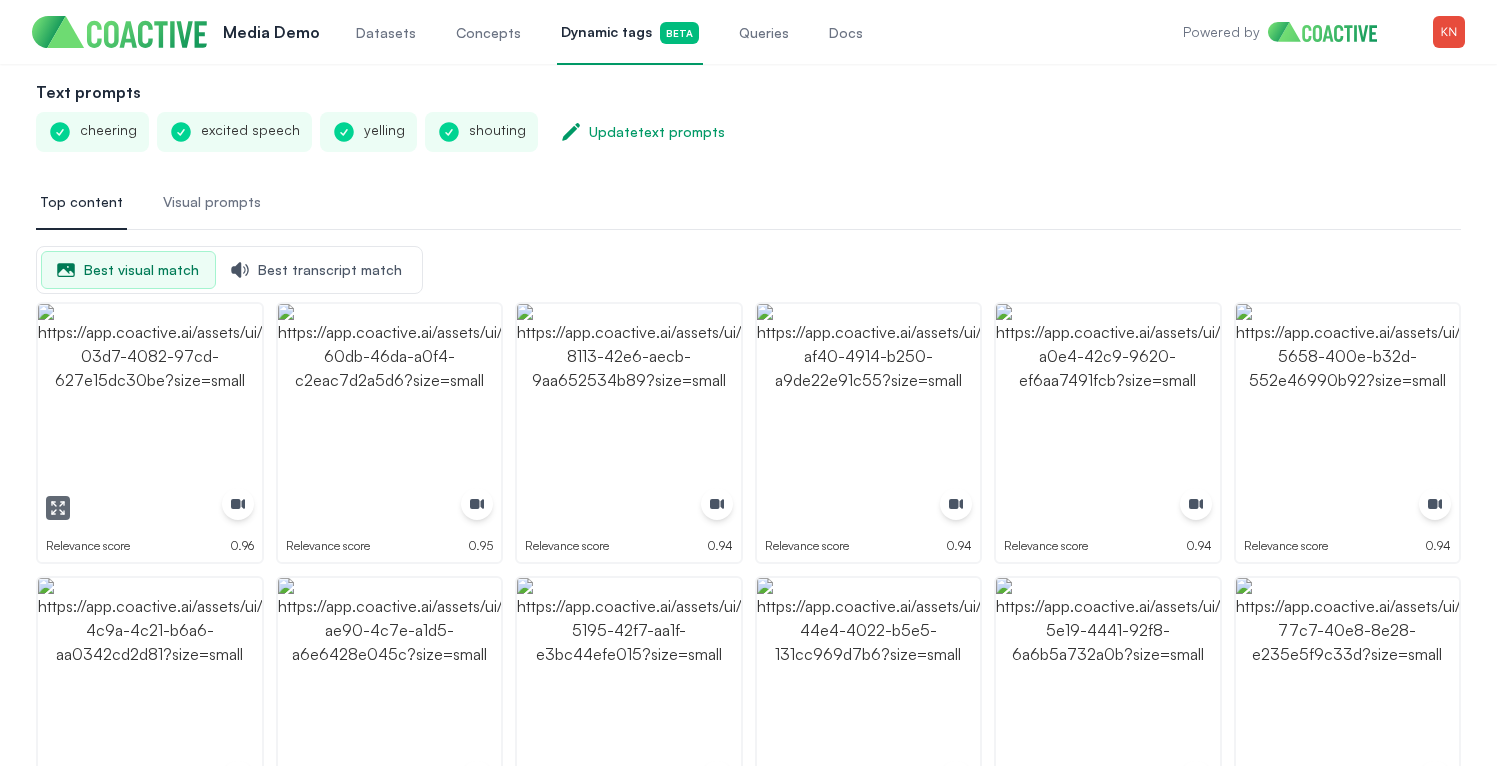 click at bounding box center (150, 416) 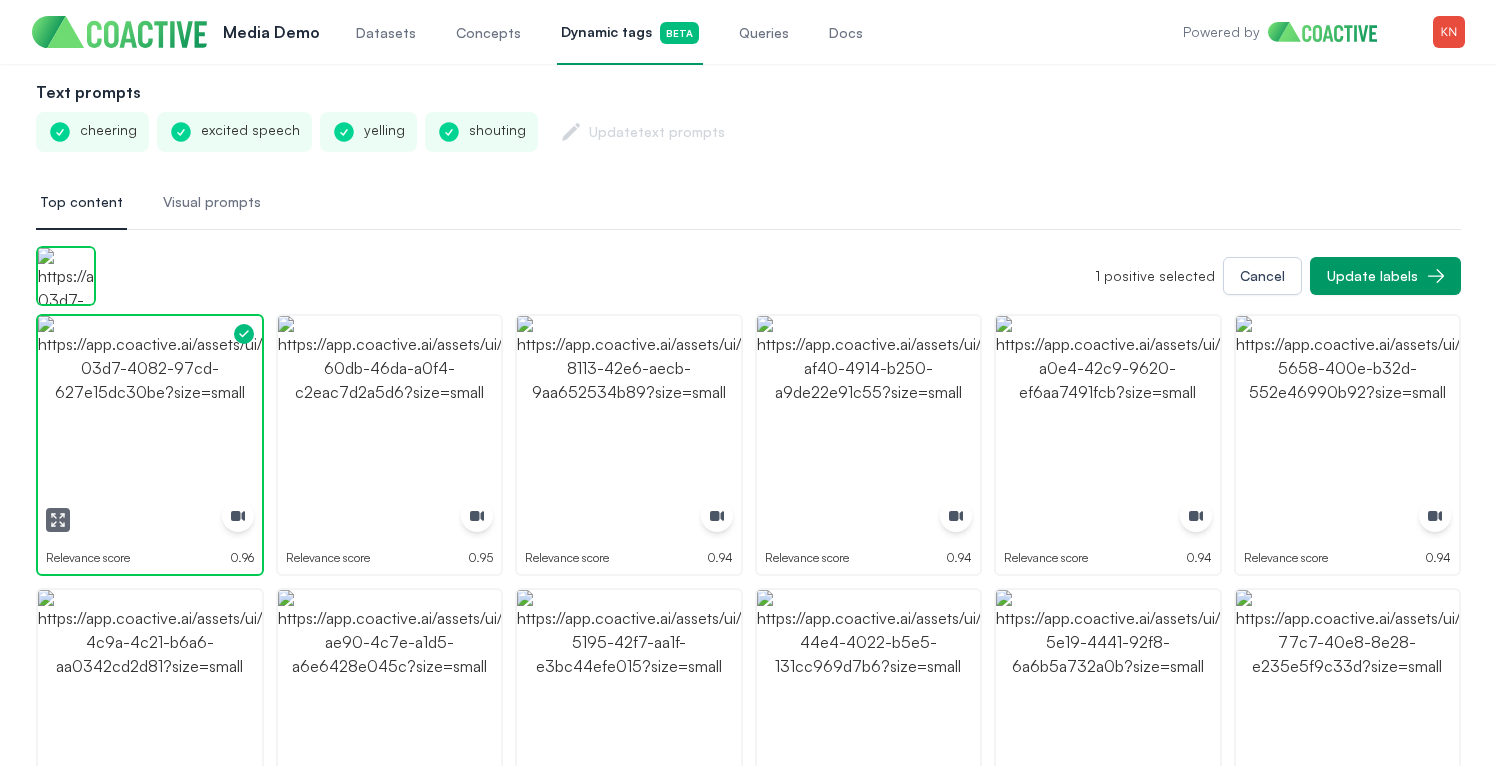 click at bounding box center (150, 428) 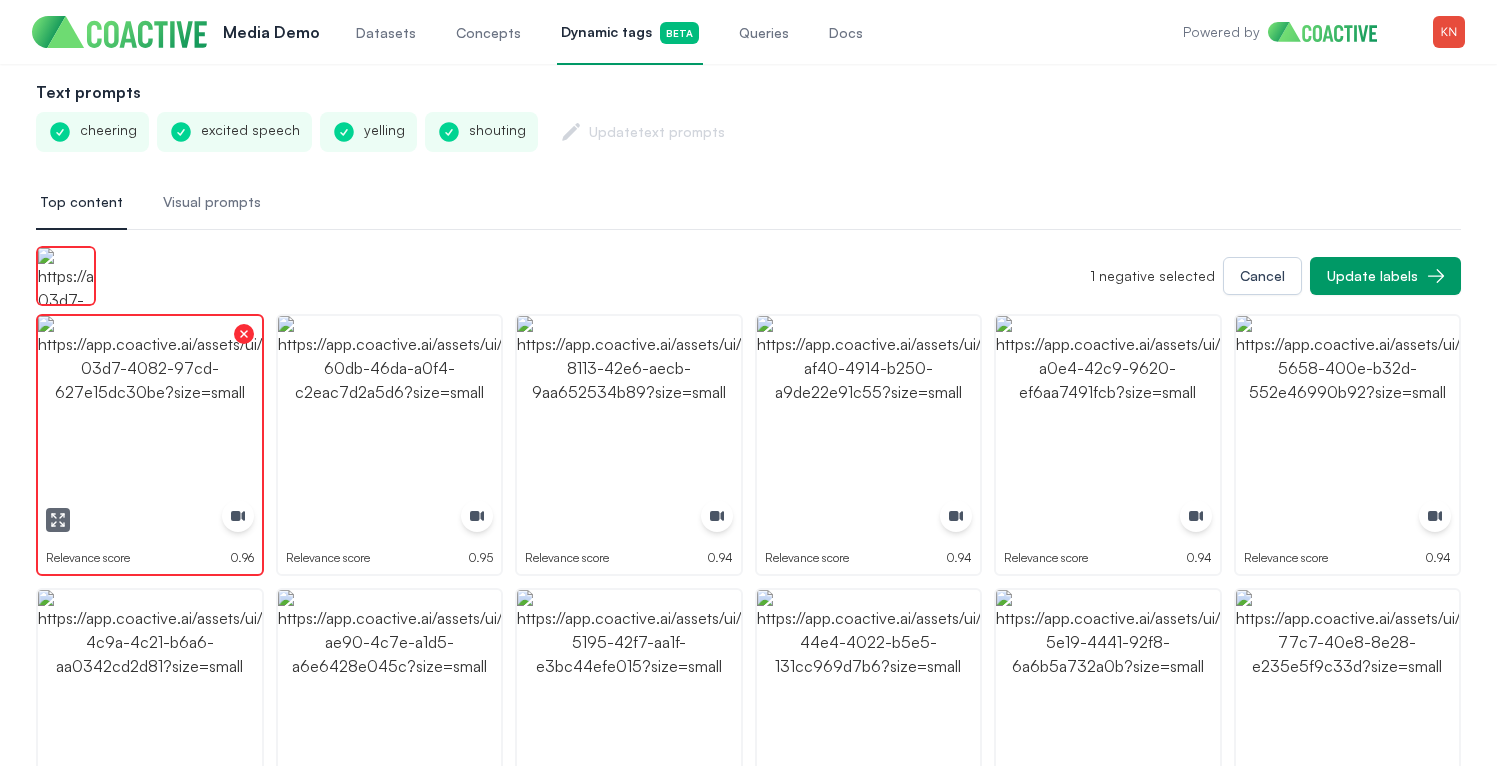 click at bounding box center [150, 428] 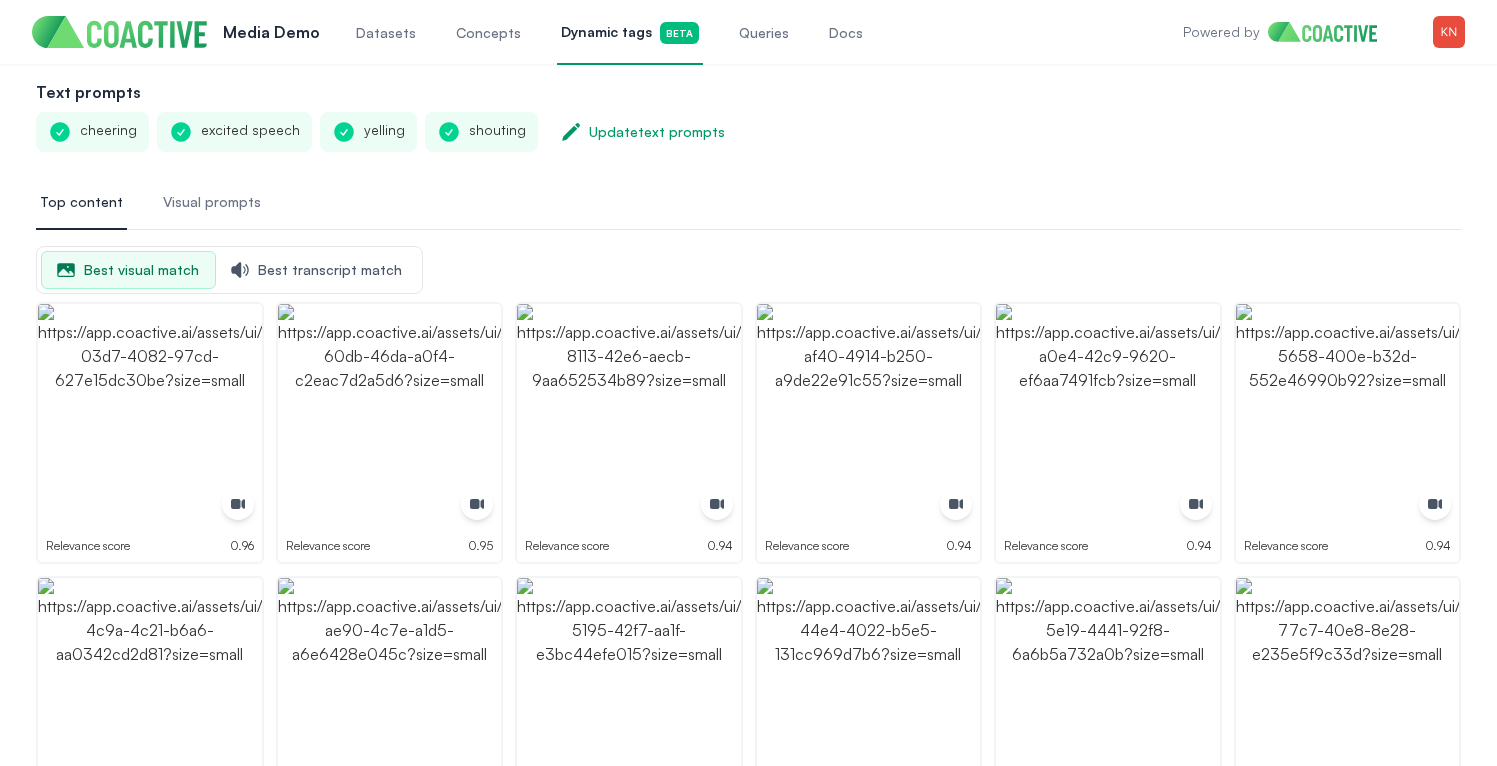 click on "Best transcript match" at bounding box center (317, 270) 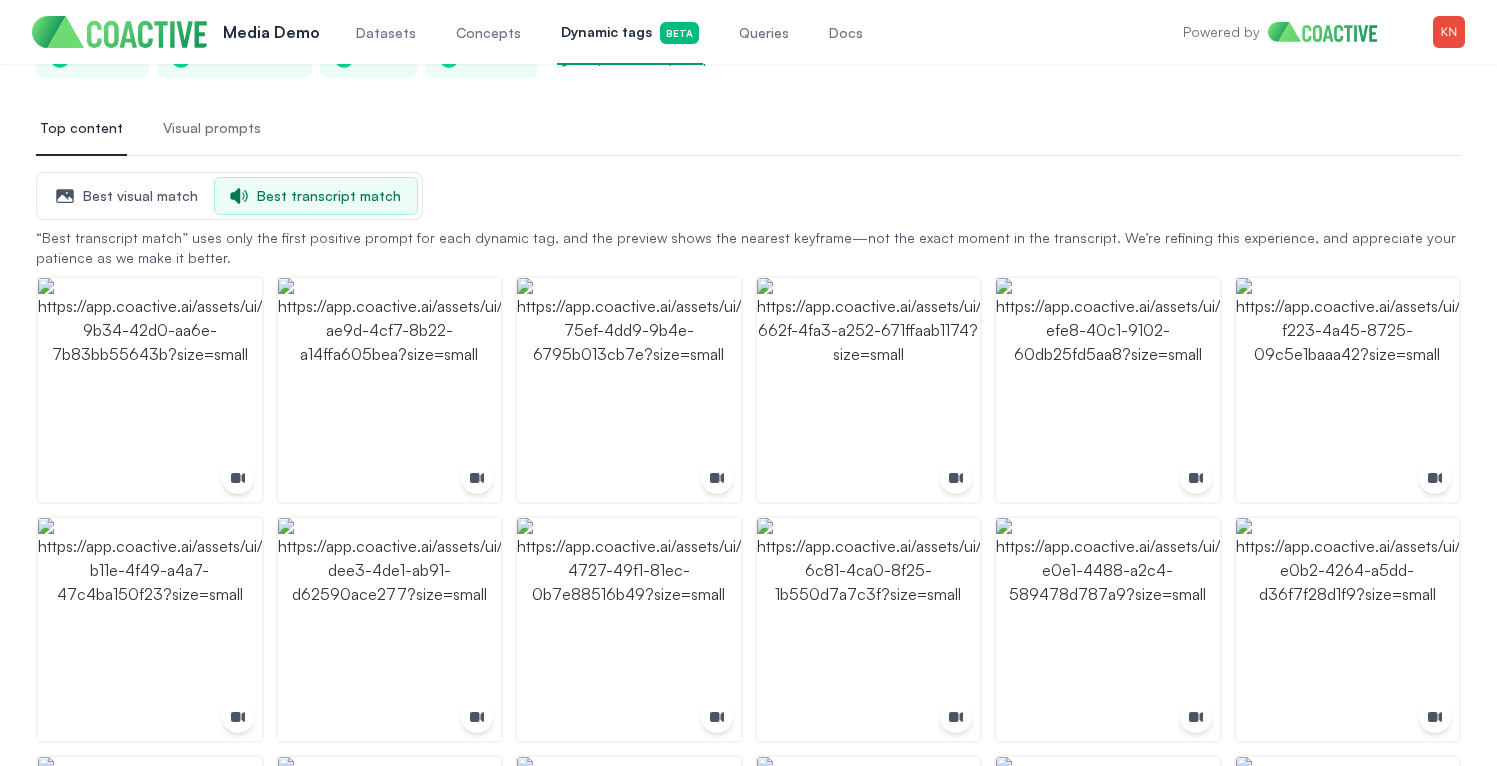 scroll, scrollTop: 224, scrollLeft: 0, axis: vertical 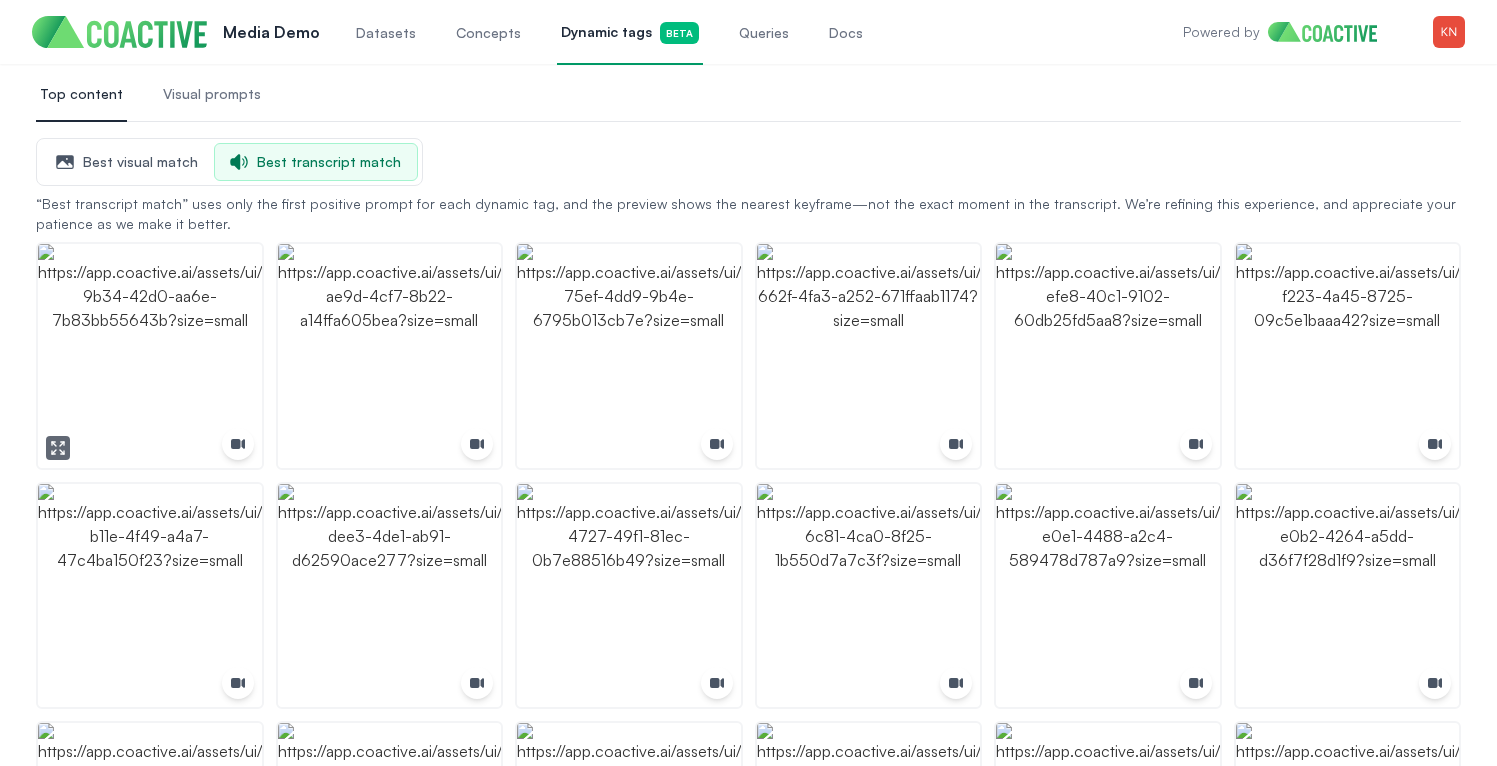 click at bounding box center [58, 448] 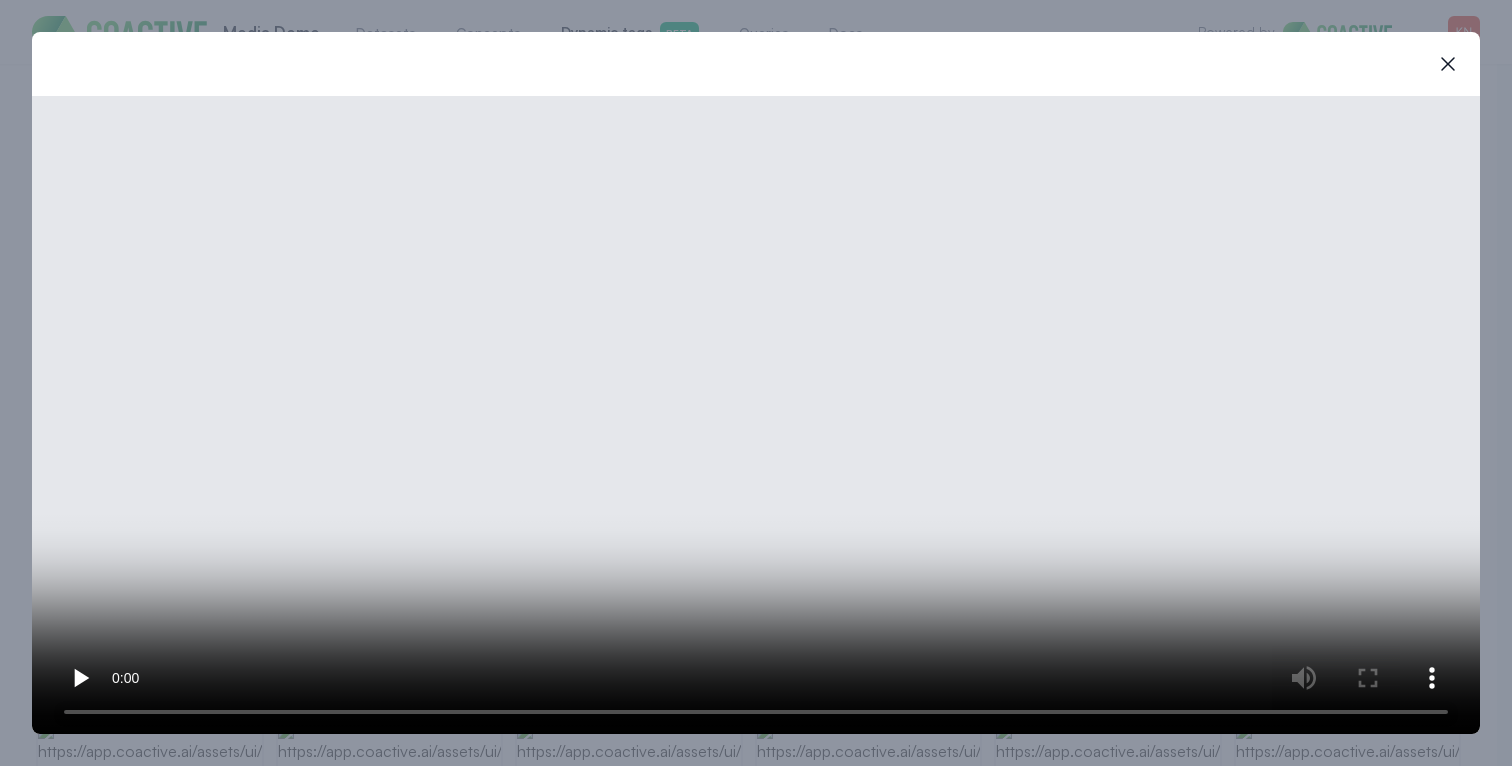 click at bounding box center [756, 415] 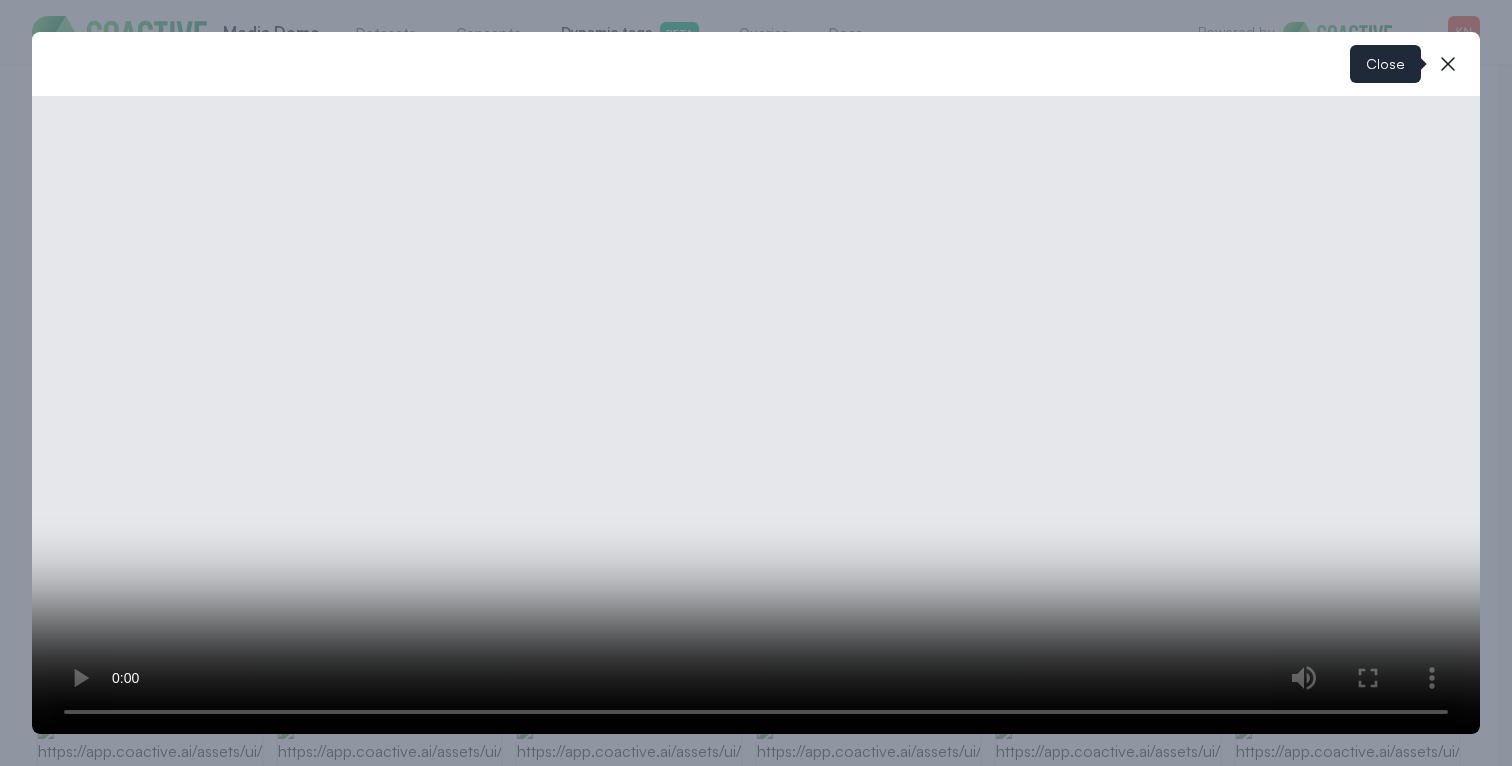 click 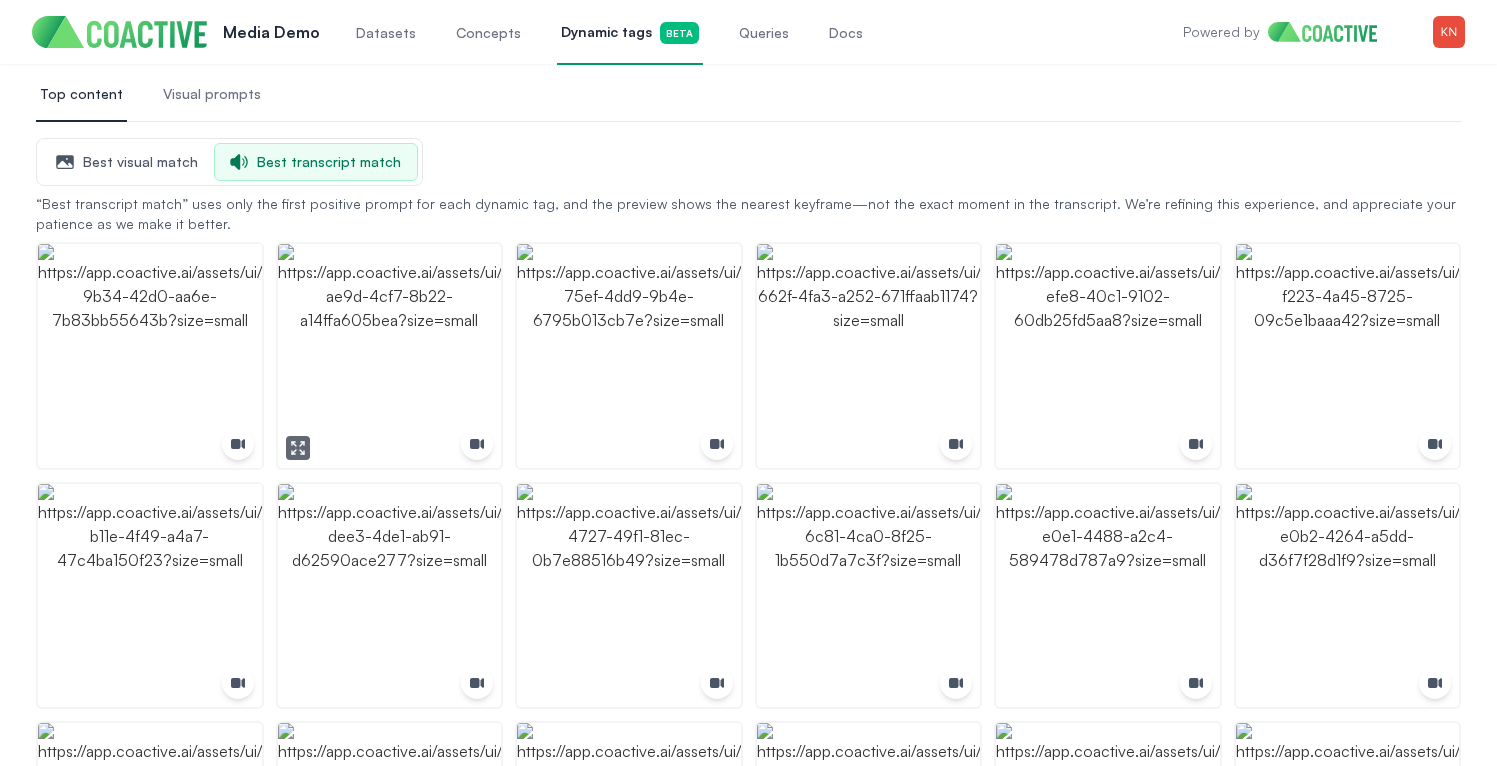 click at bounding box center (298, 448) 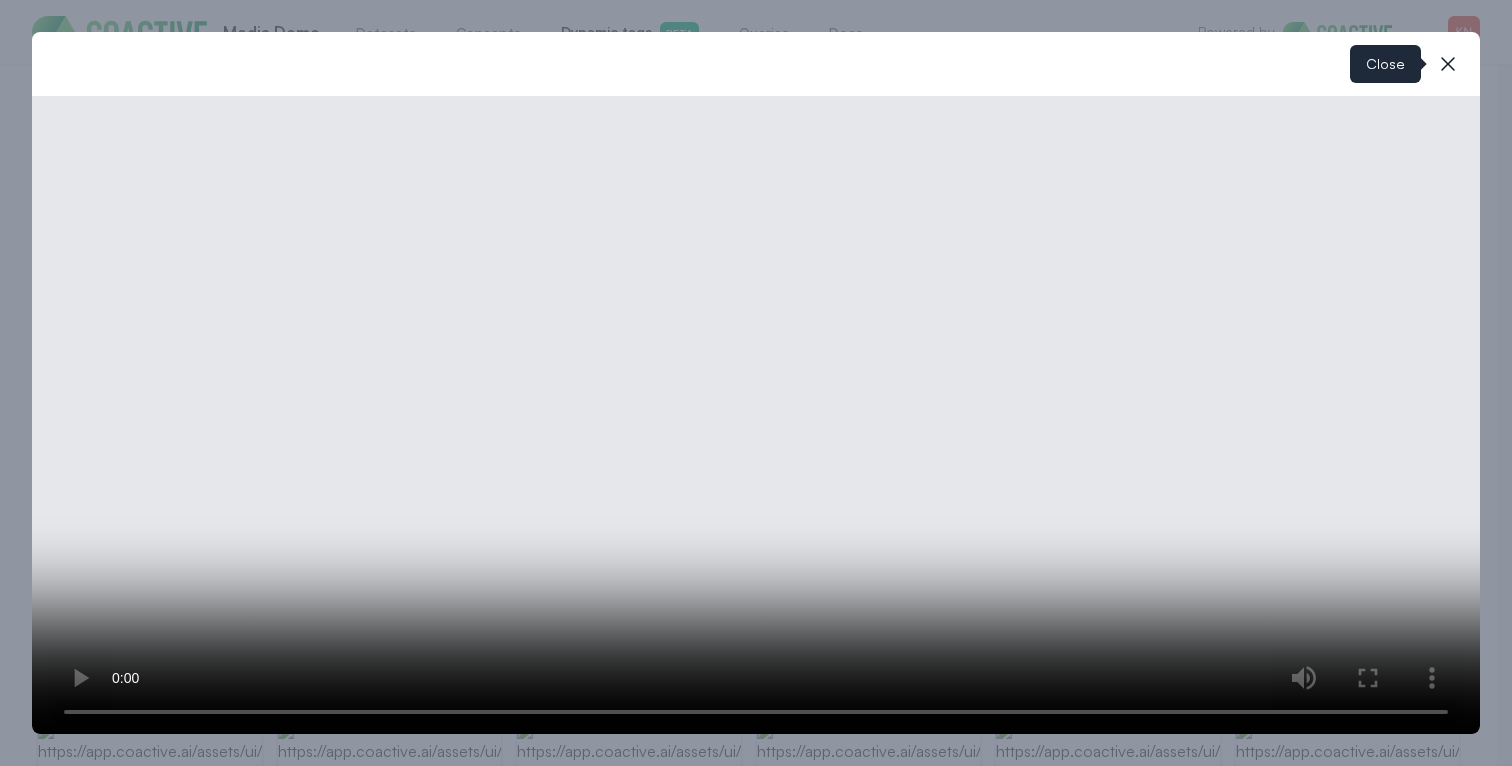 click on "close-modal" at bounding box center [1448, 64] 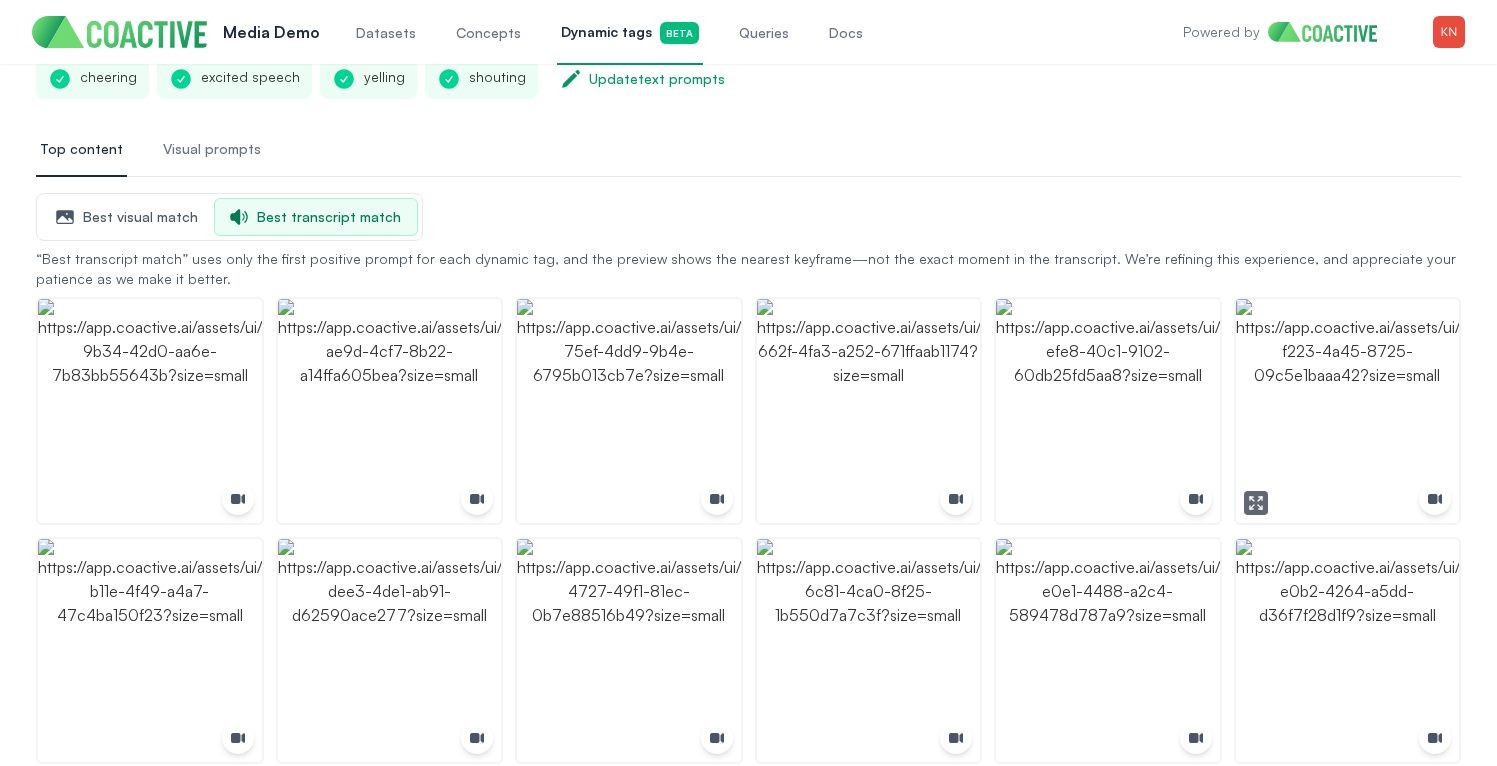 scroll, scrollTop: 0, scrollLeft: 0, axis: both 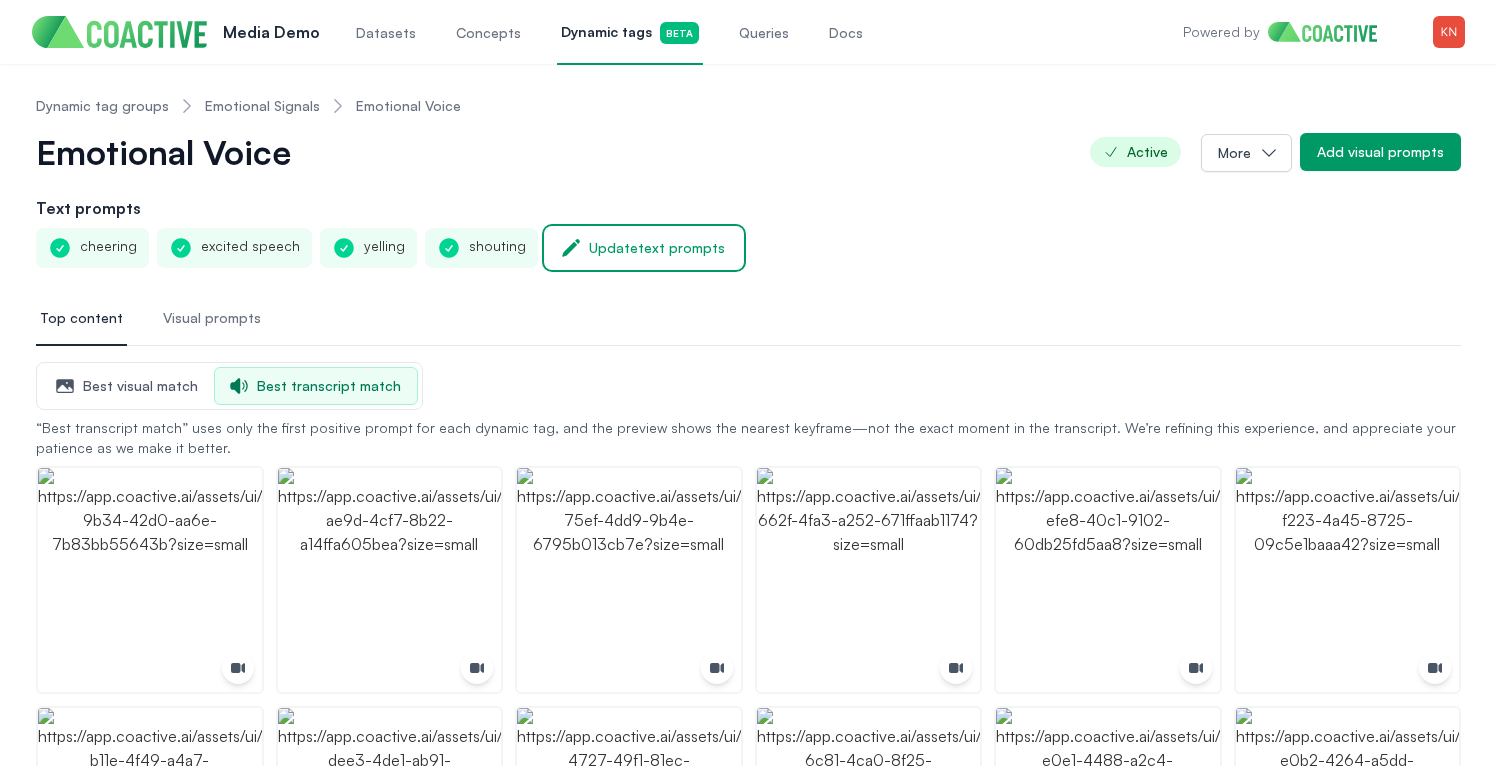 click on "Update  text prompts" at bounding box center [657, 248] 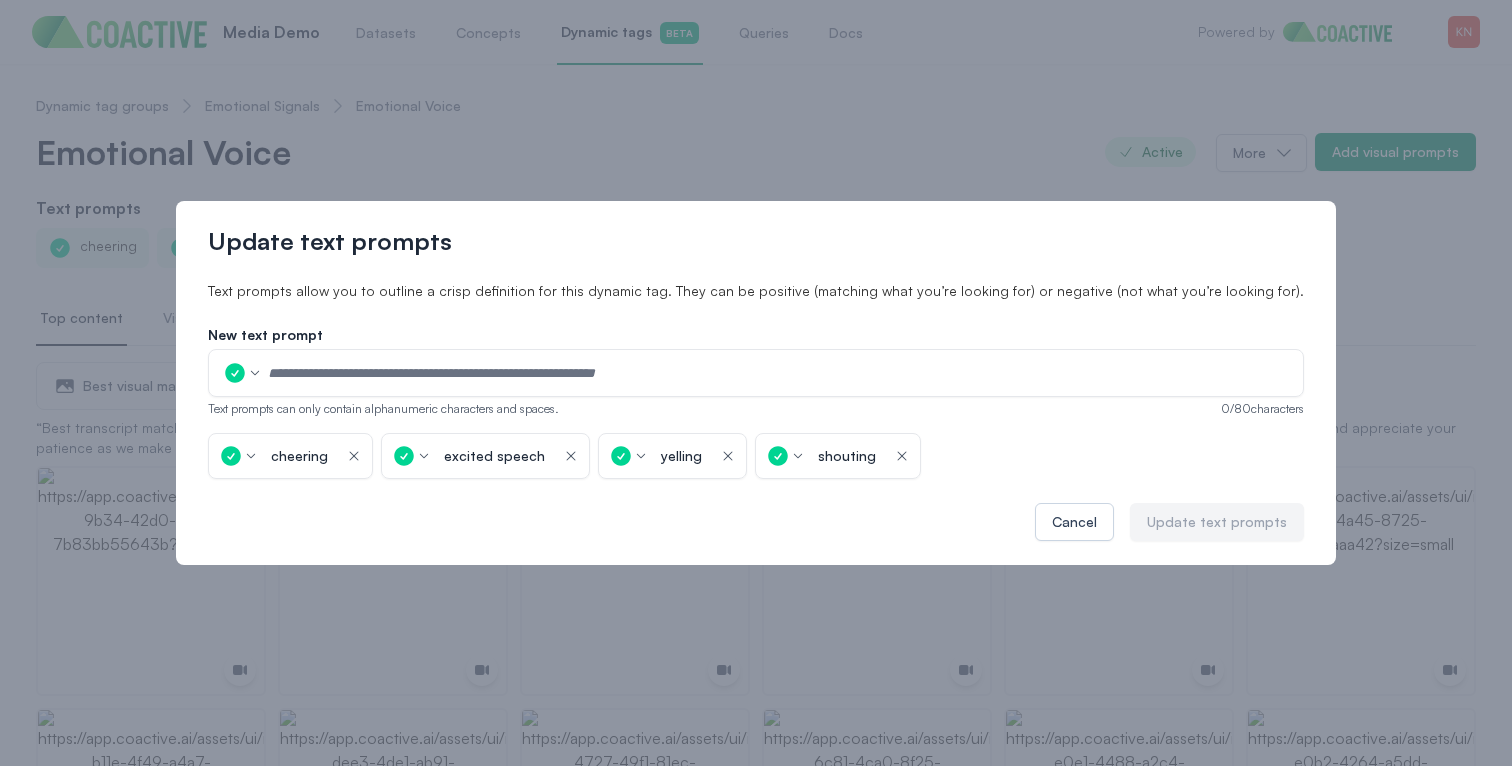 click at bounding box center (779, 373) 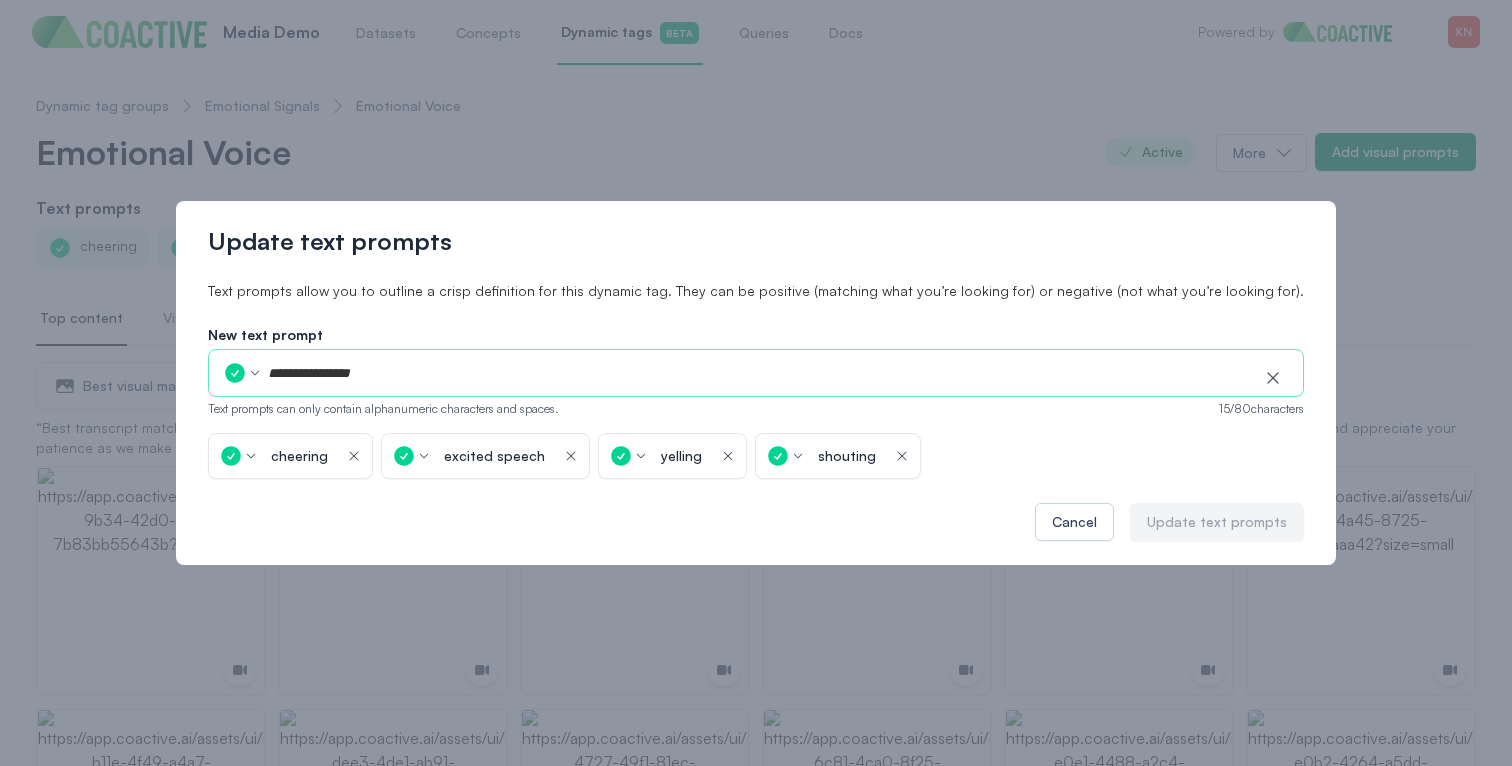 type on "**********" 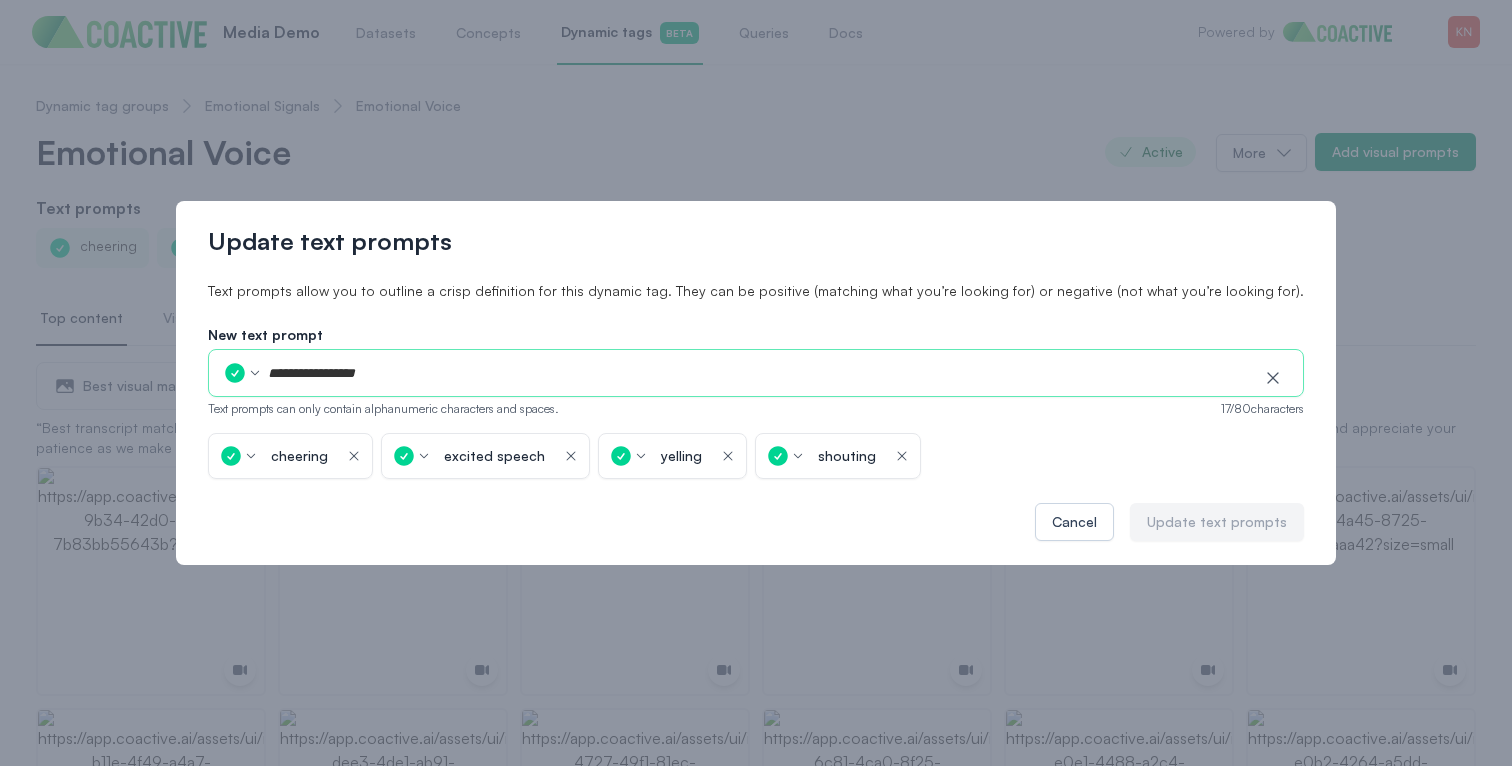 type 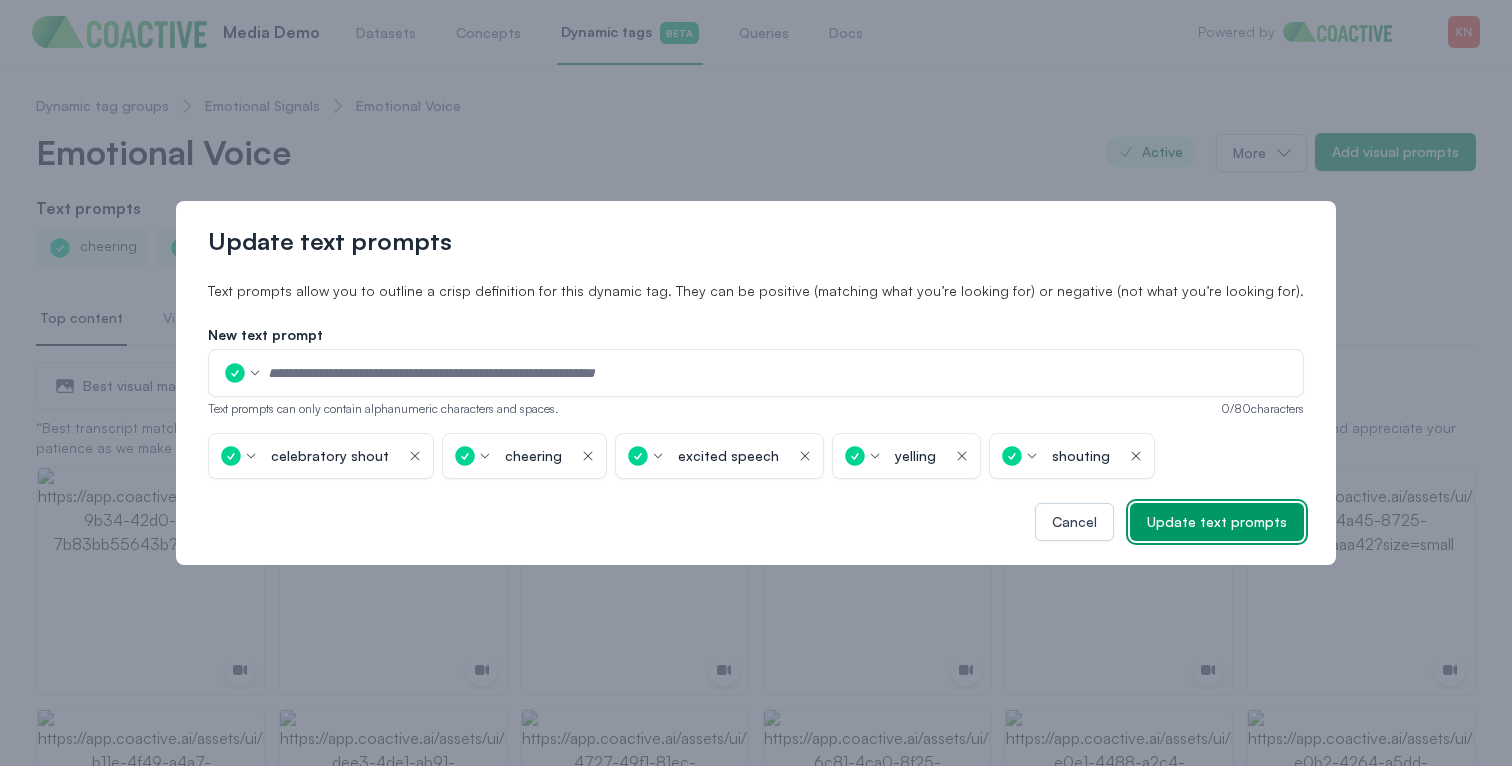 click on "Update text prompts" at bounding box center (1217, 522) 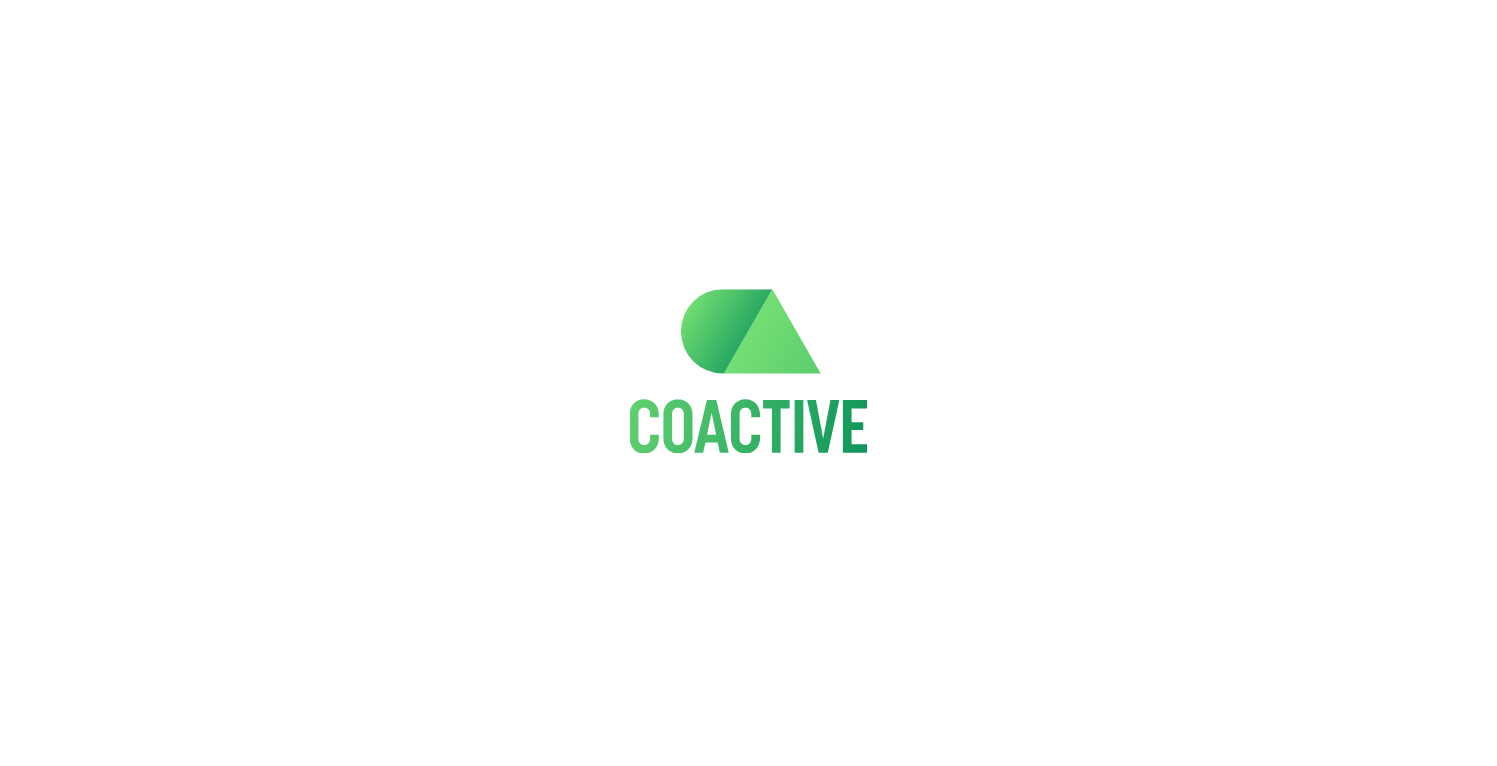 scroll, scrollTop: 0, scrollLeft: 0, axis: both 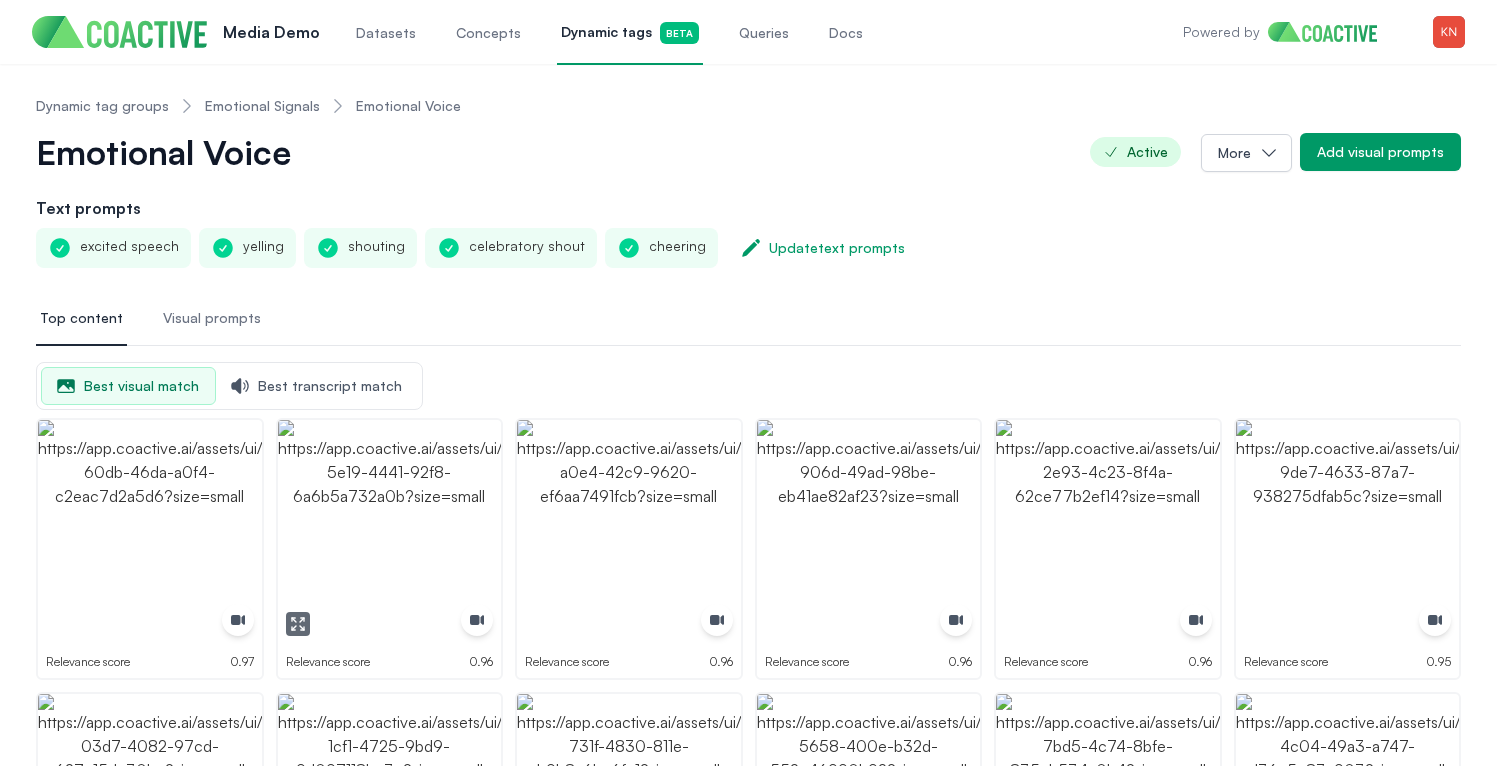 click 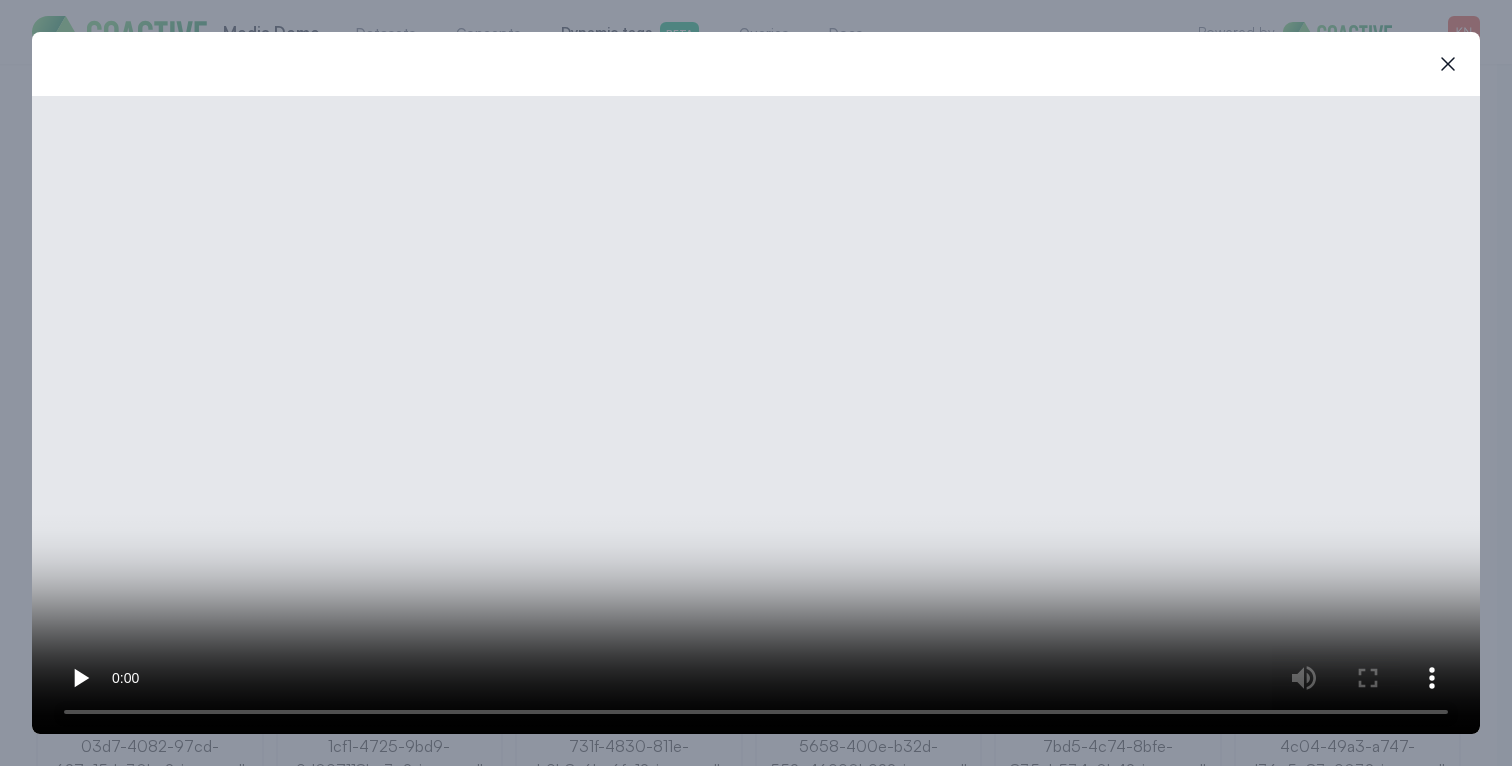 click at bounding box center [756, 415] 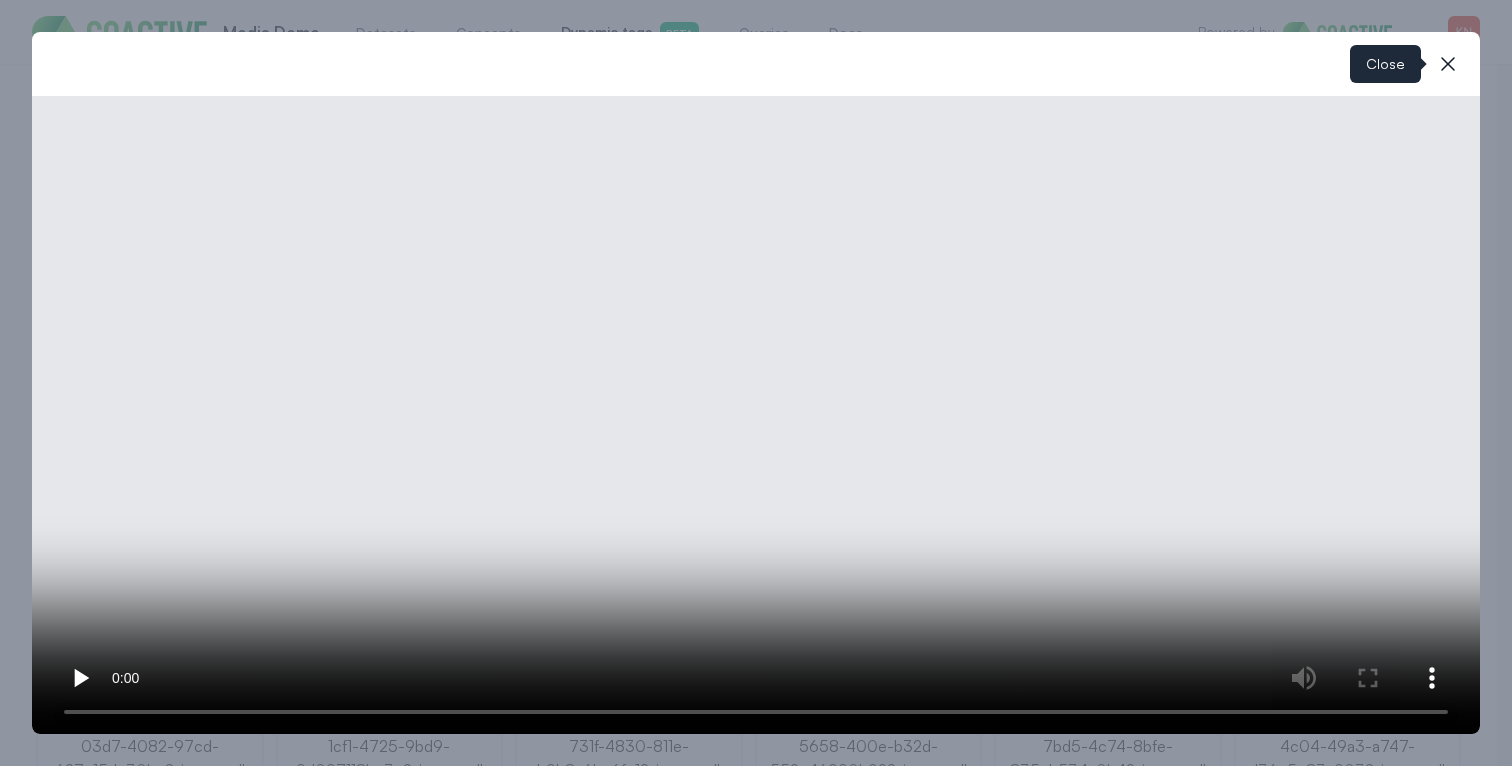 click 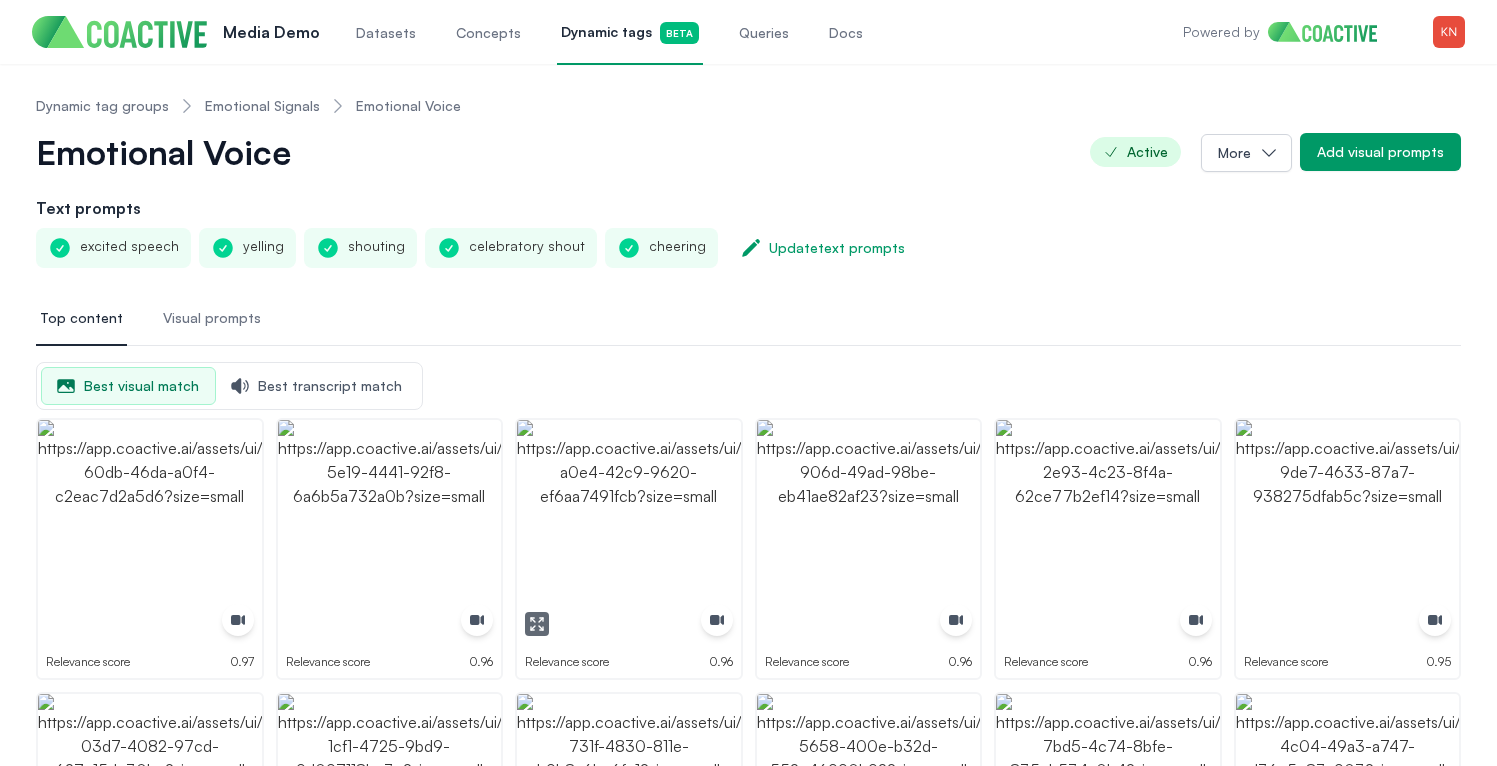 click 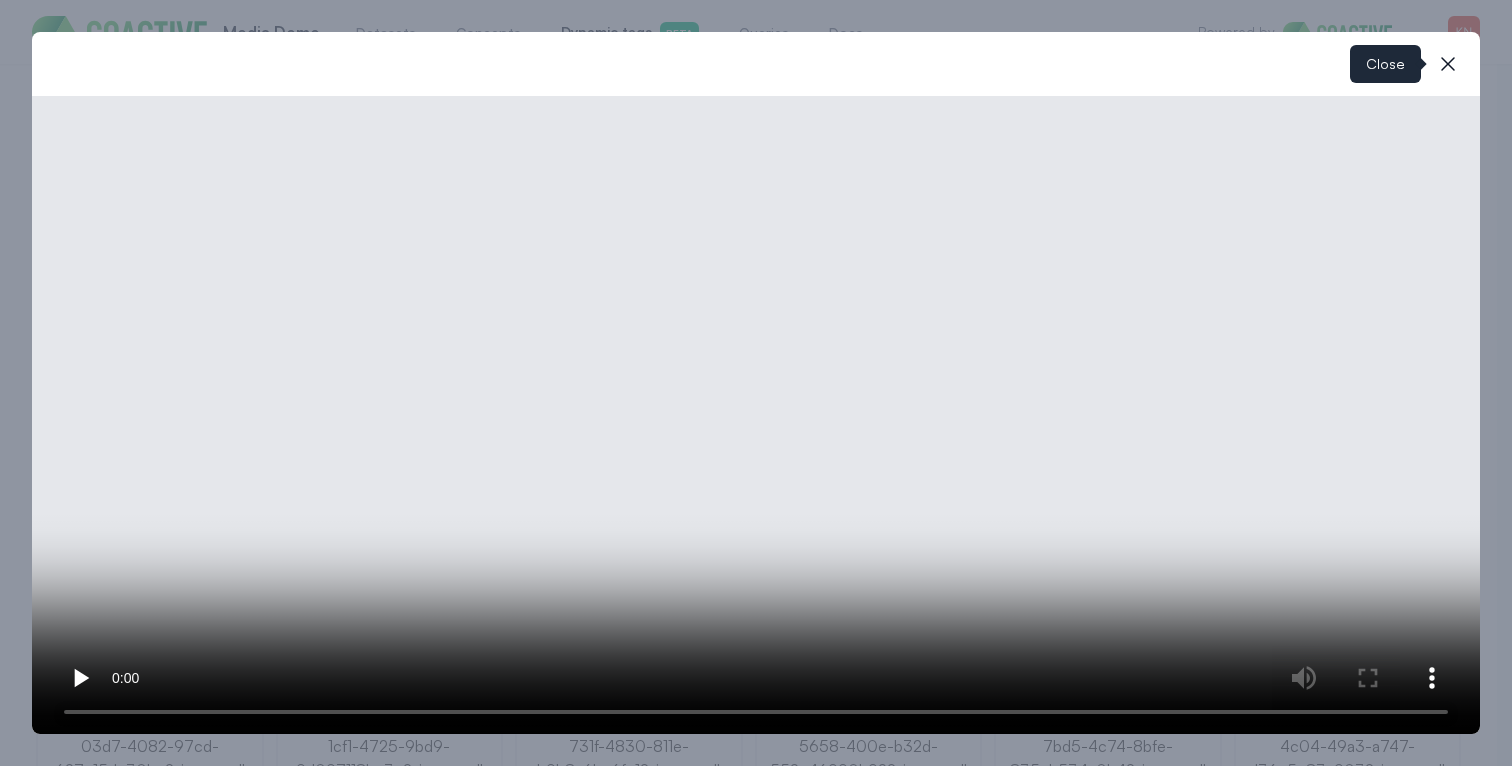 drag, startPoint x: 1440, startPoint y: 56, endPoint x: 1328, endPoint y: 93, distance: 117.953384 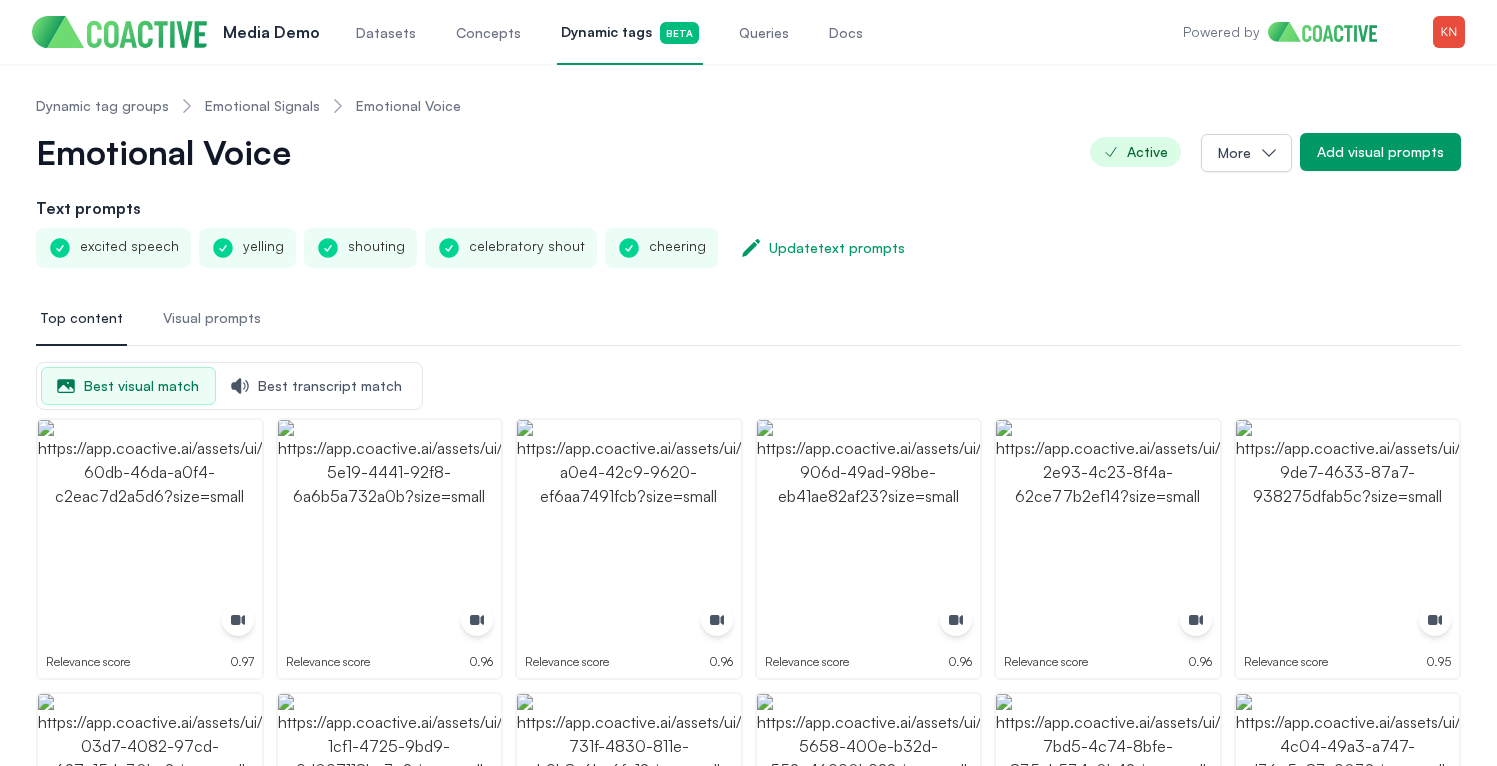 click on "Best transcript match" at bounding box center (317, 386) 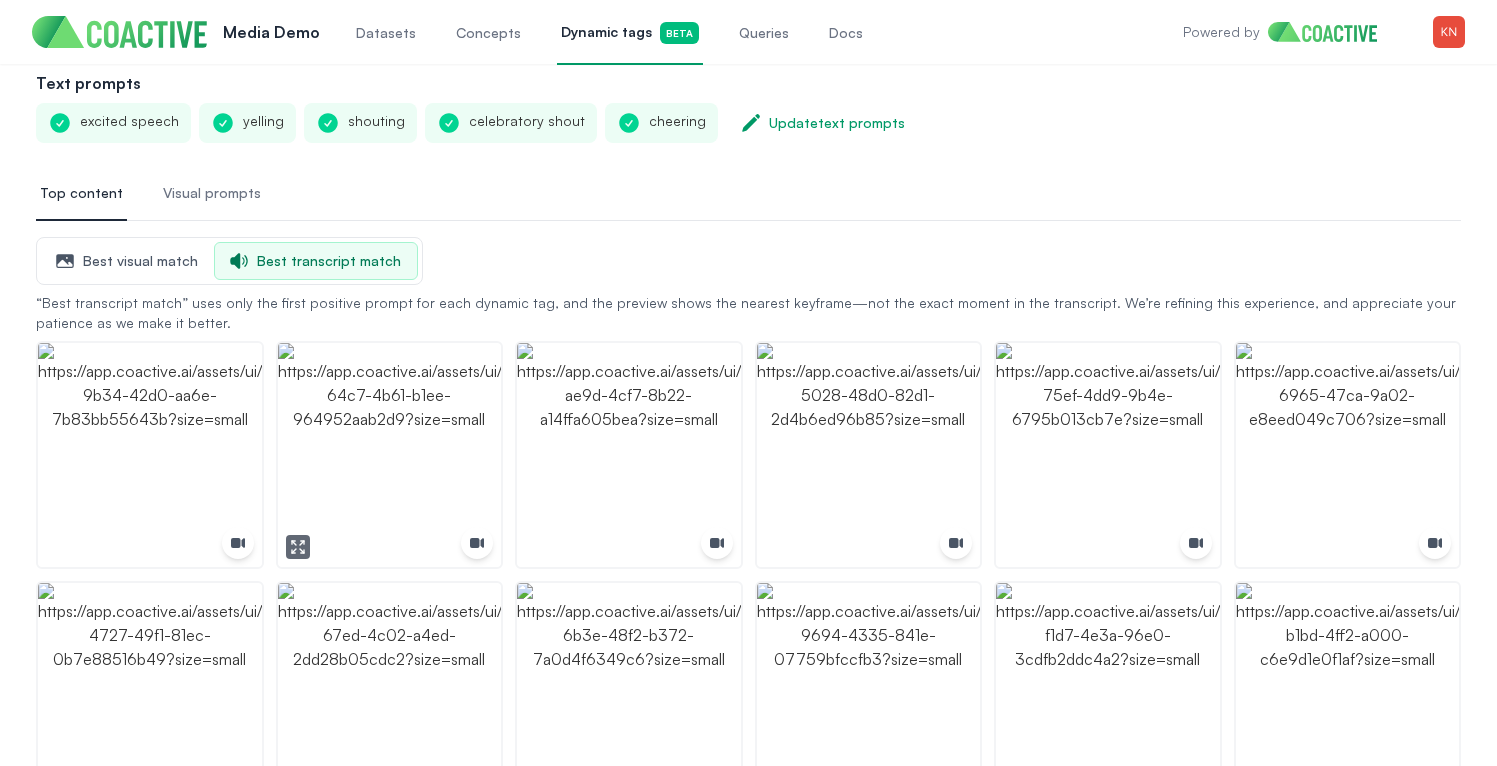 scroll, scrollTop: 129, scrollLeft: 0, axis: vertical 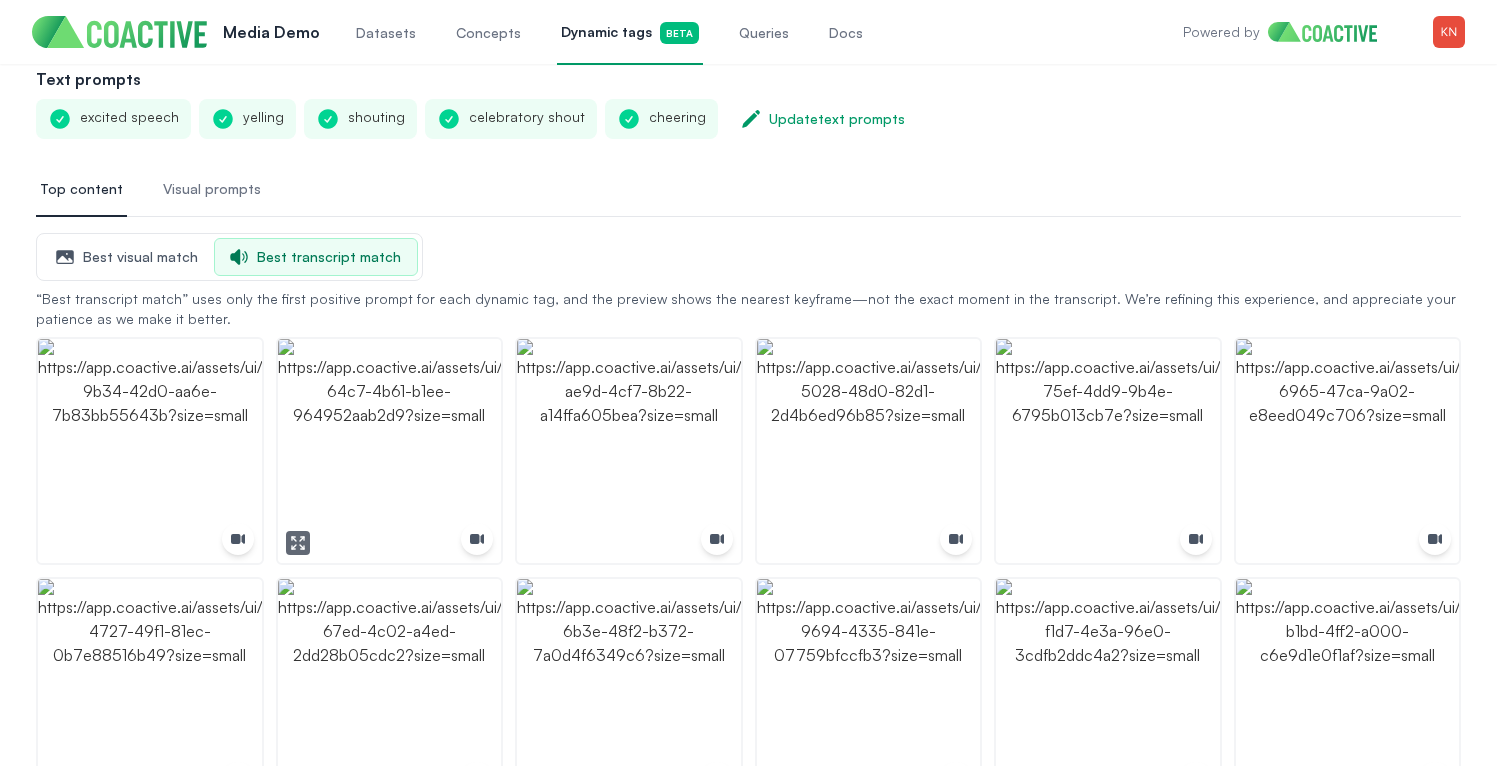 click 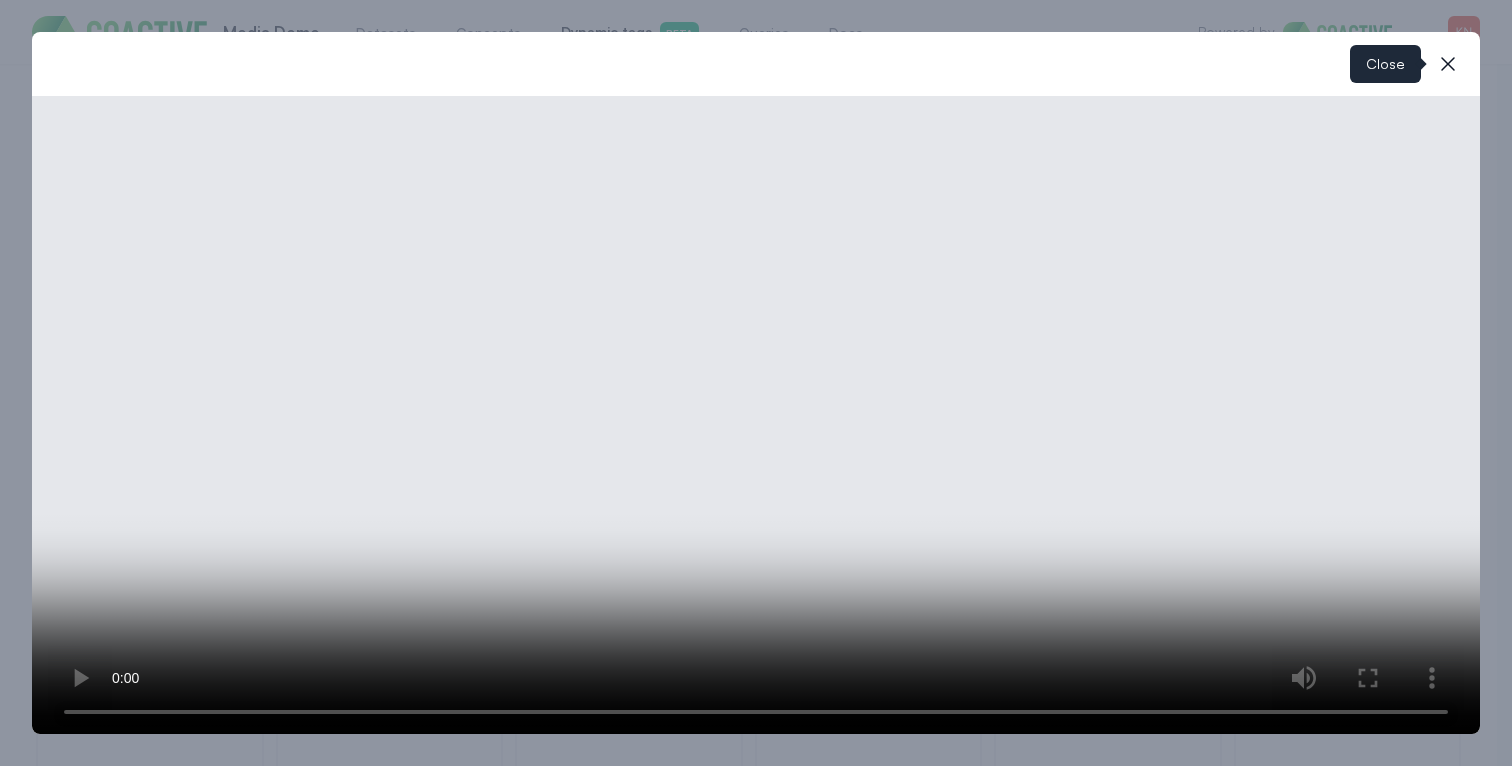 click 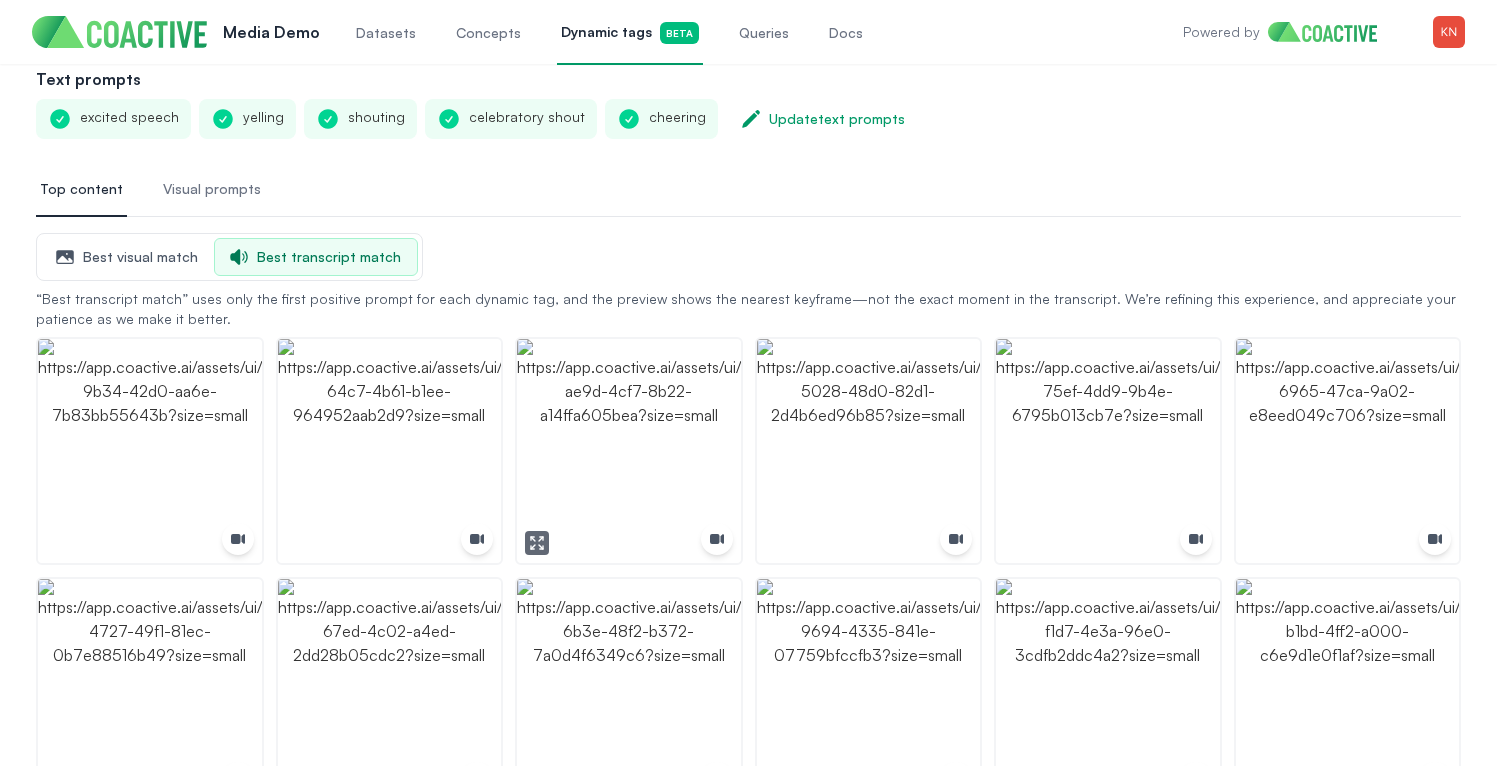 click at bounding box center (537, 543) 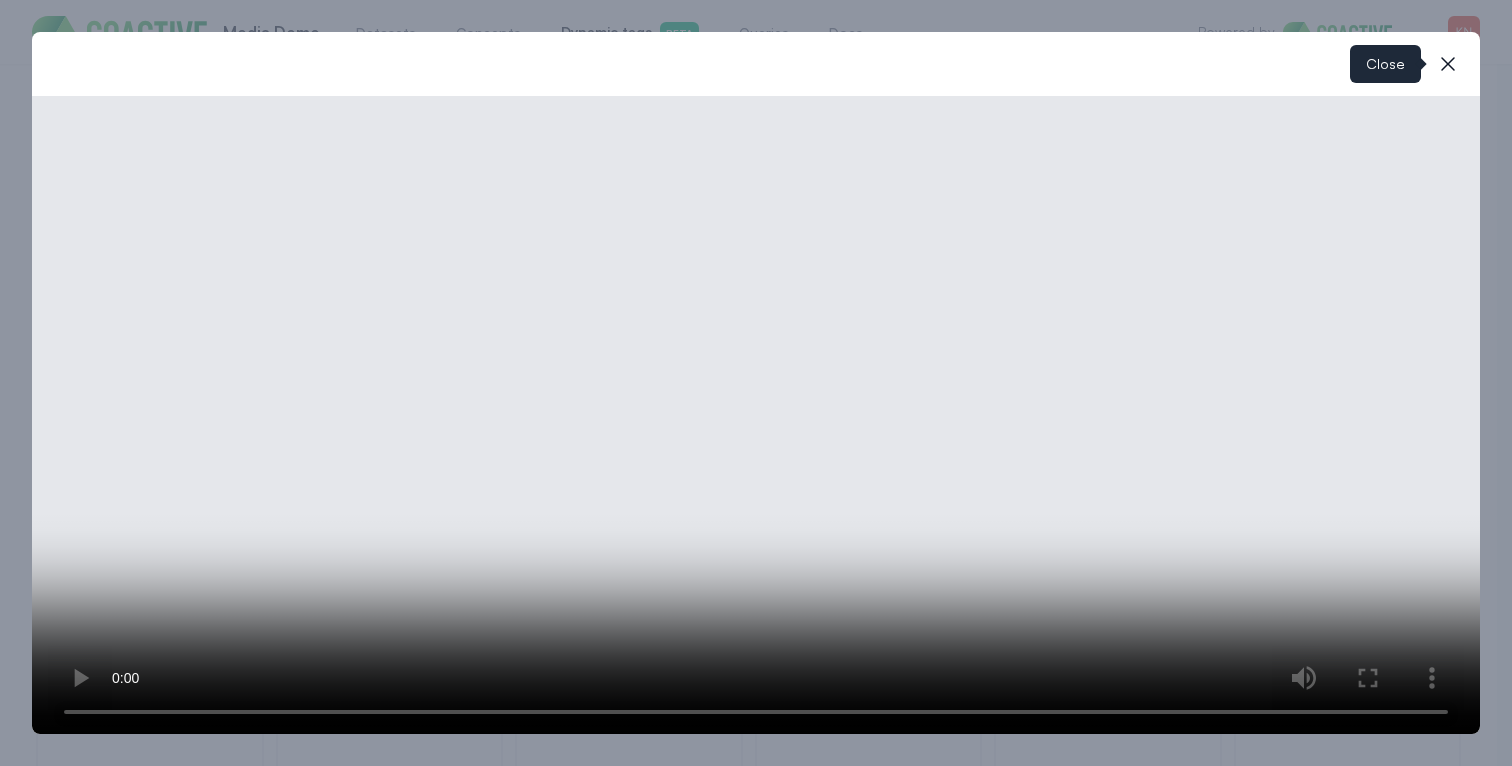 click 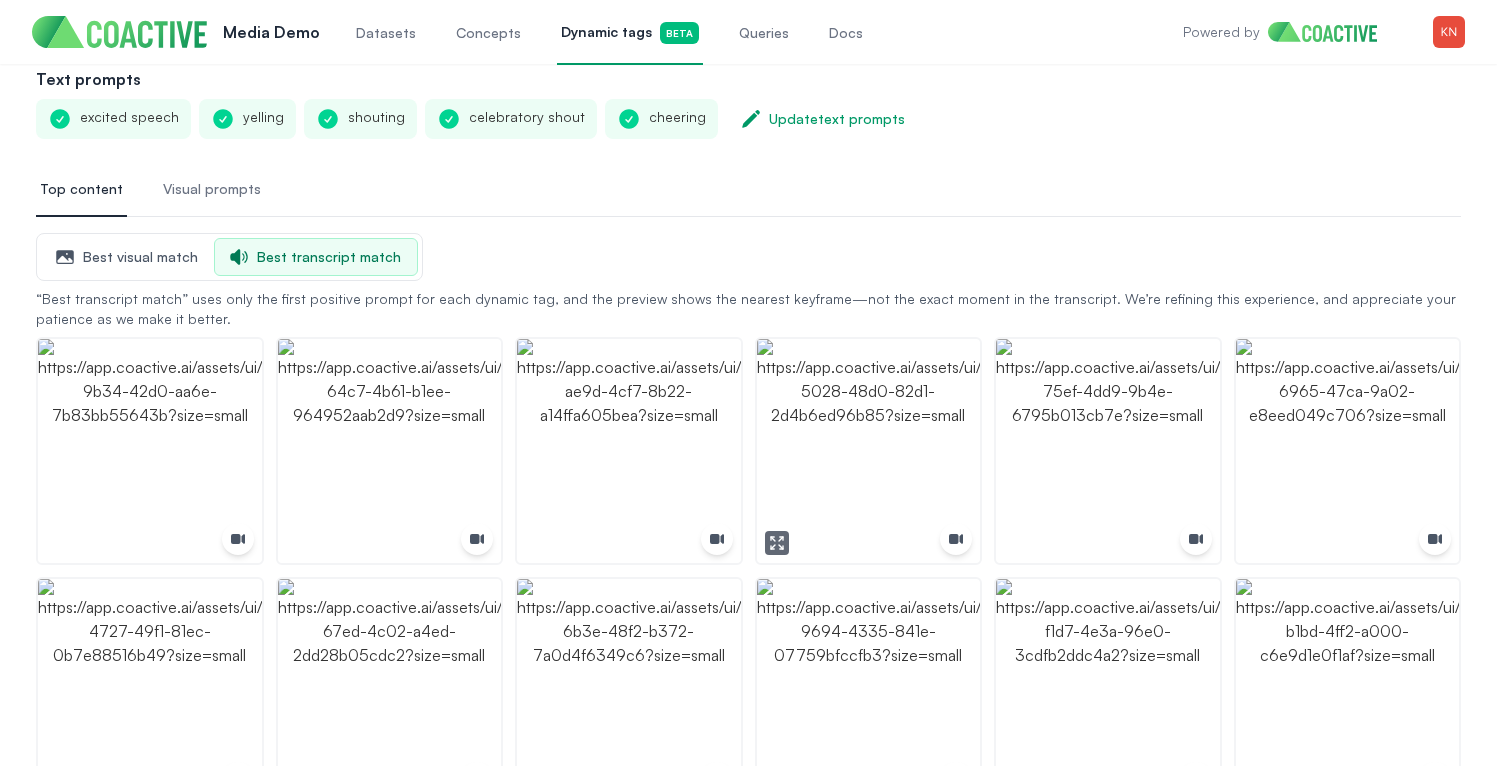 click at bounding box center (869, 451) 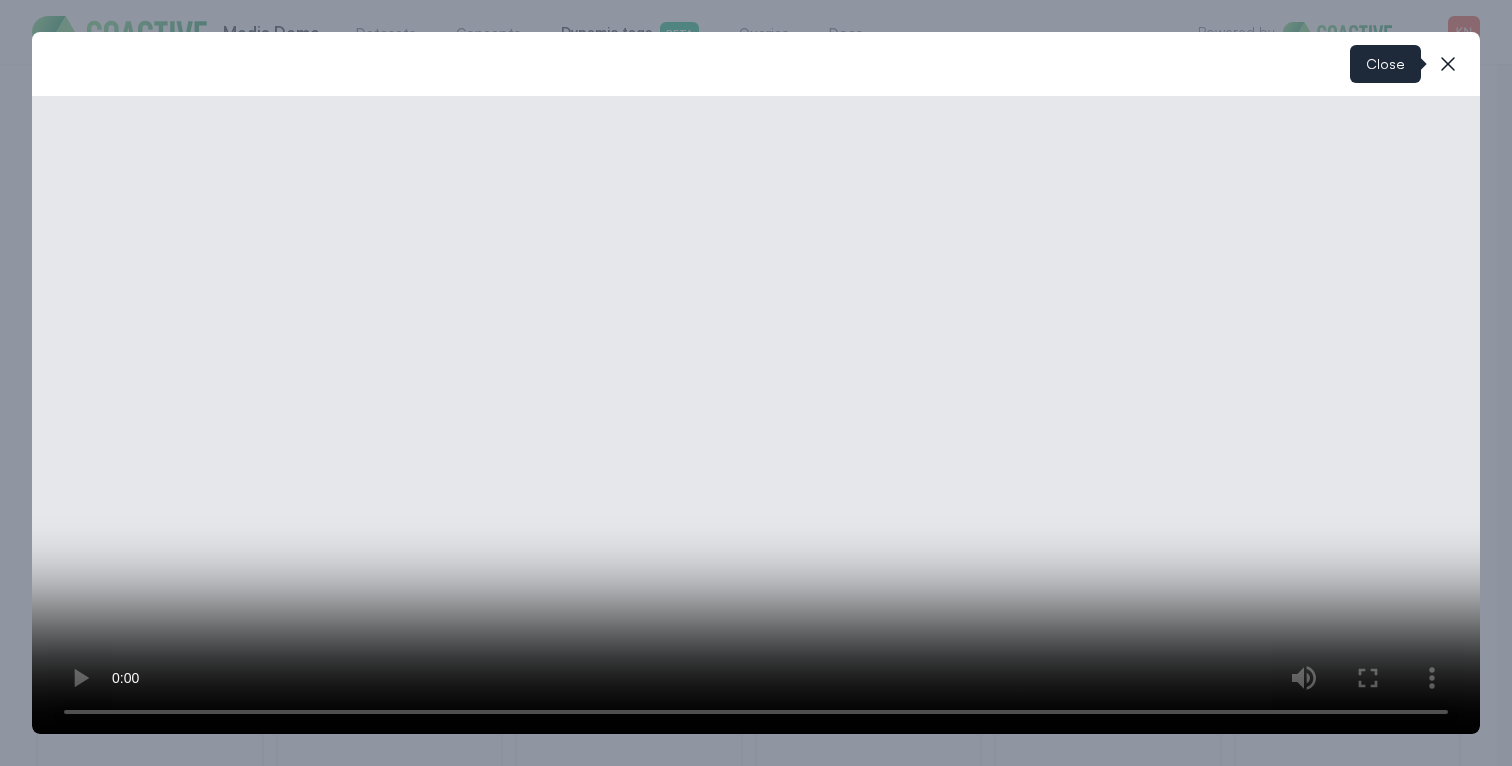 click 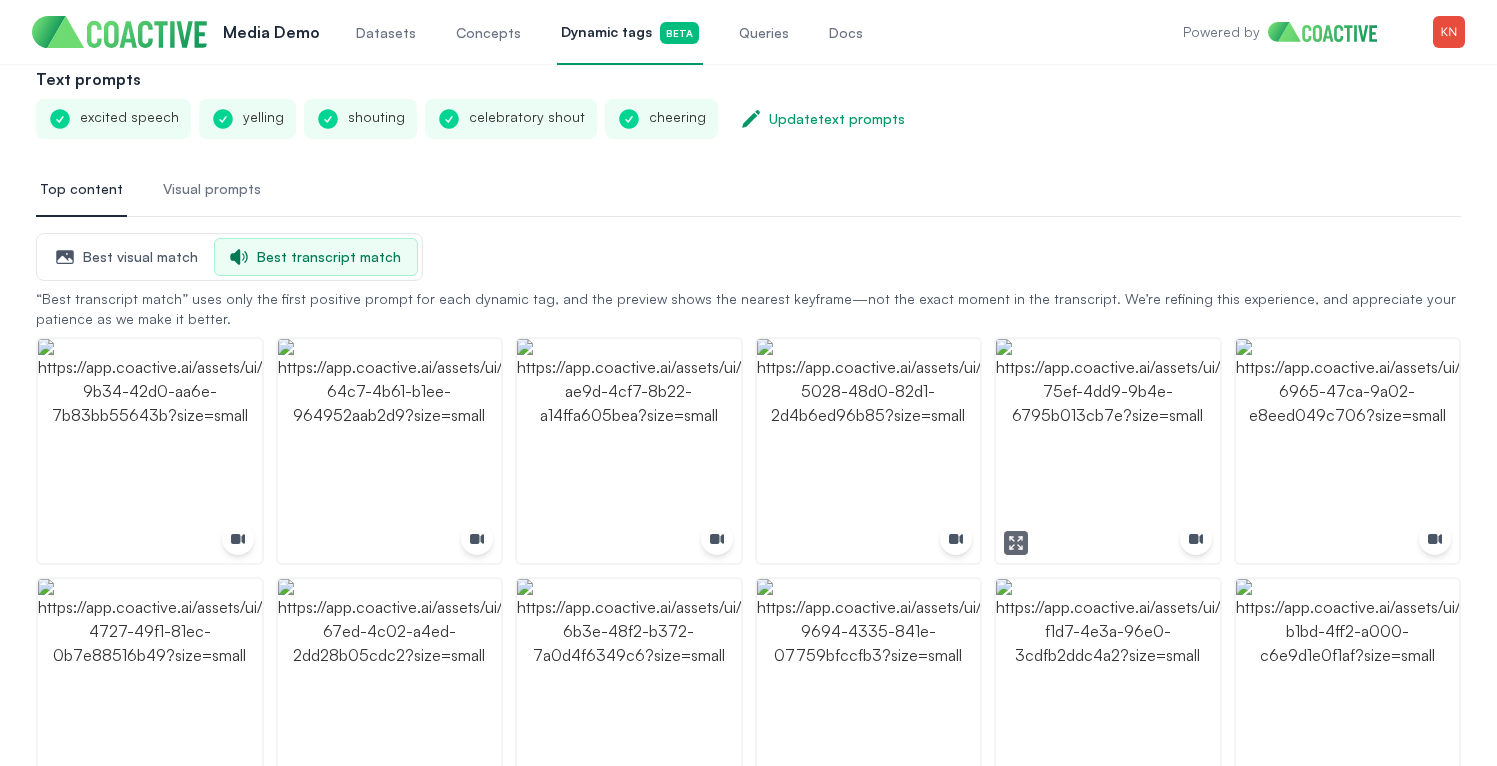 click 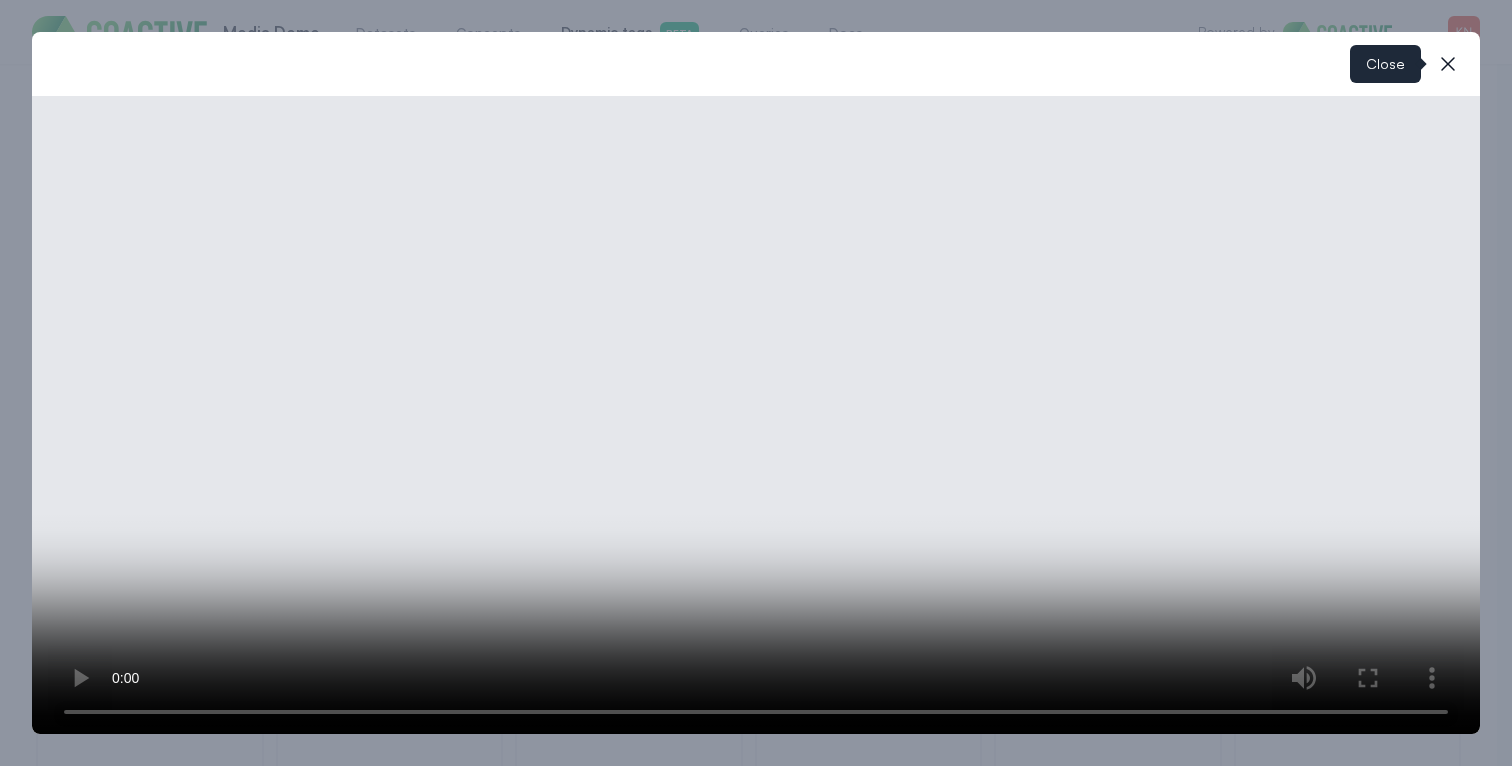 click 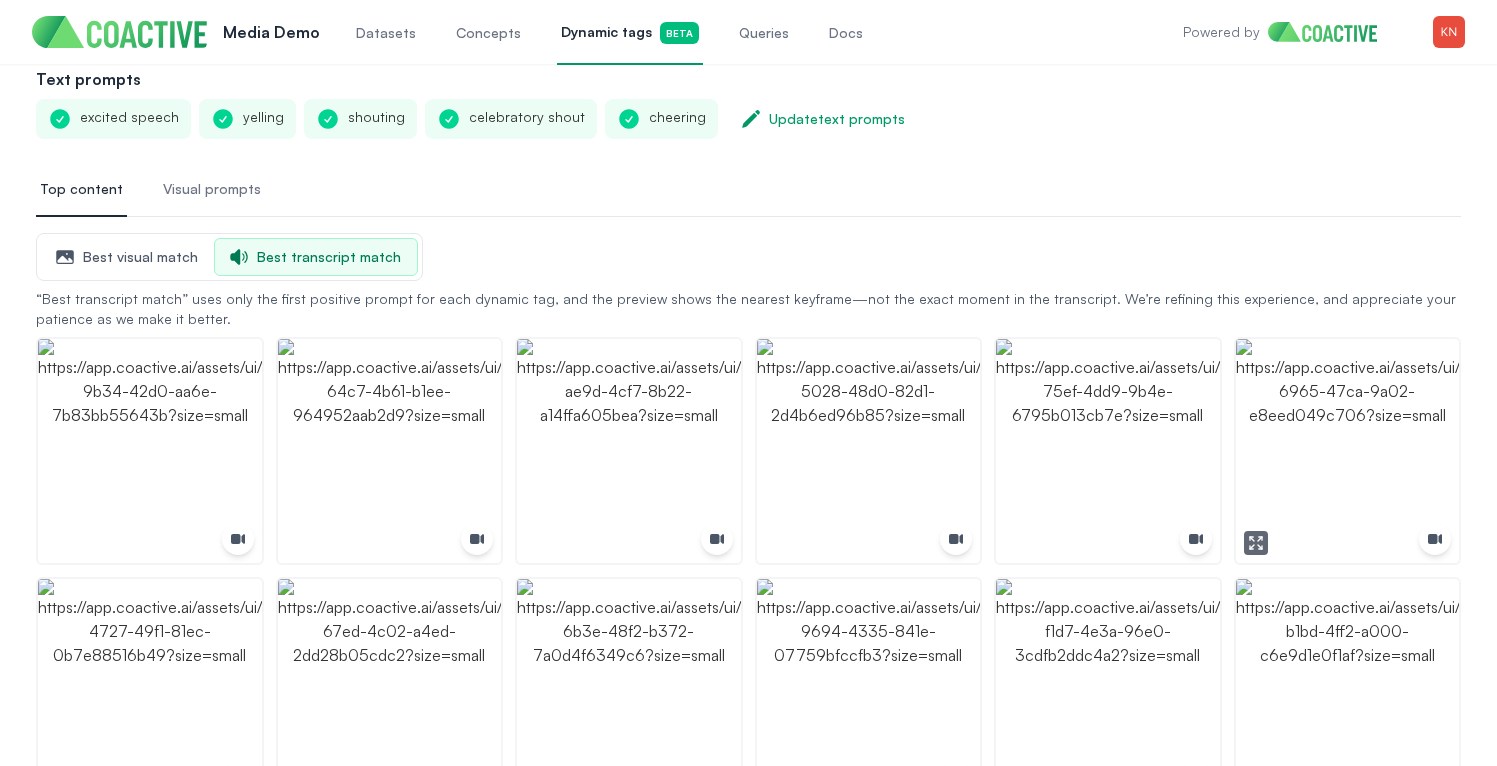 click 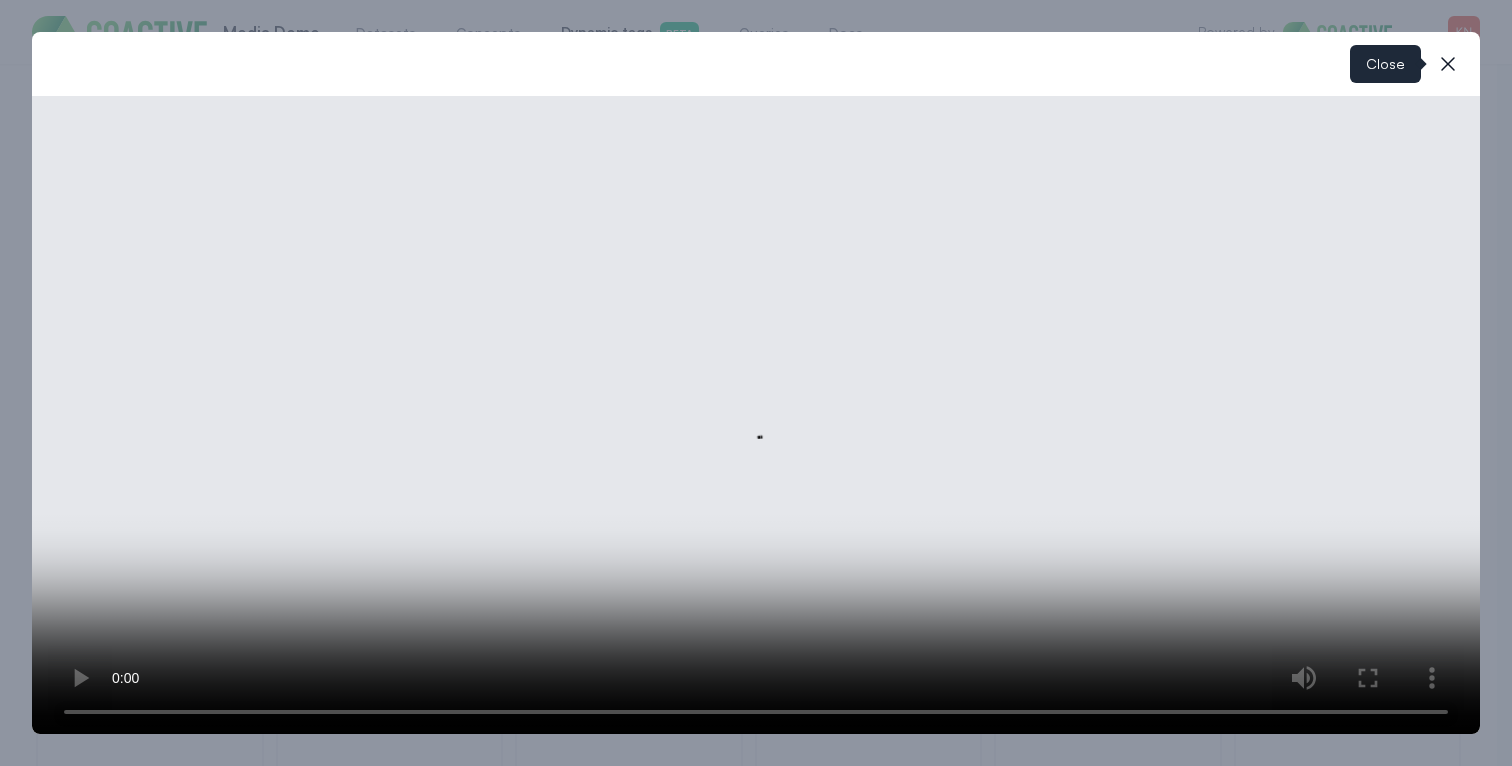 click 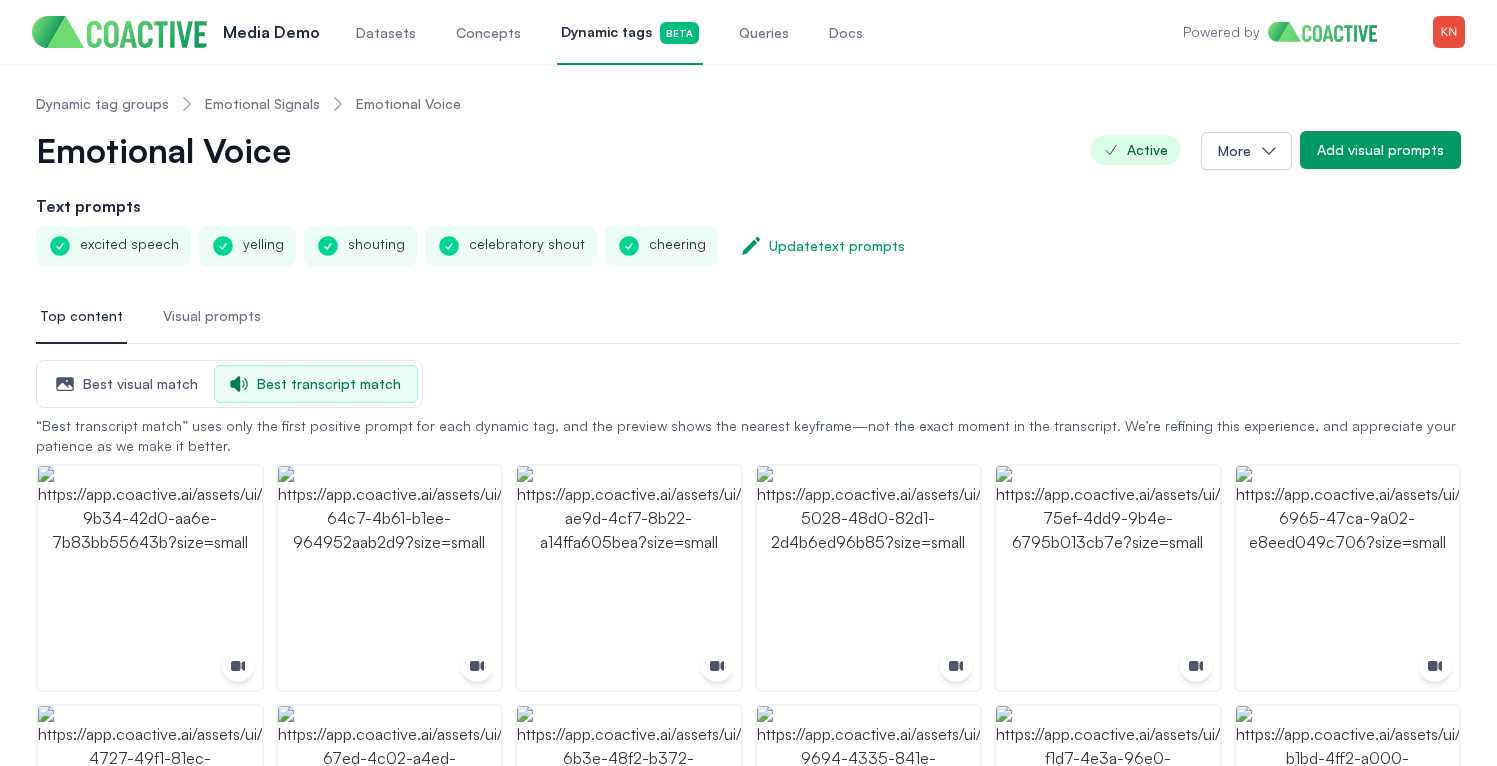 scroll, scrollTop: 0, scrollLeft: 0, axis: both 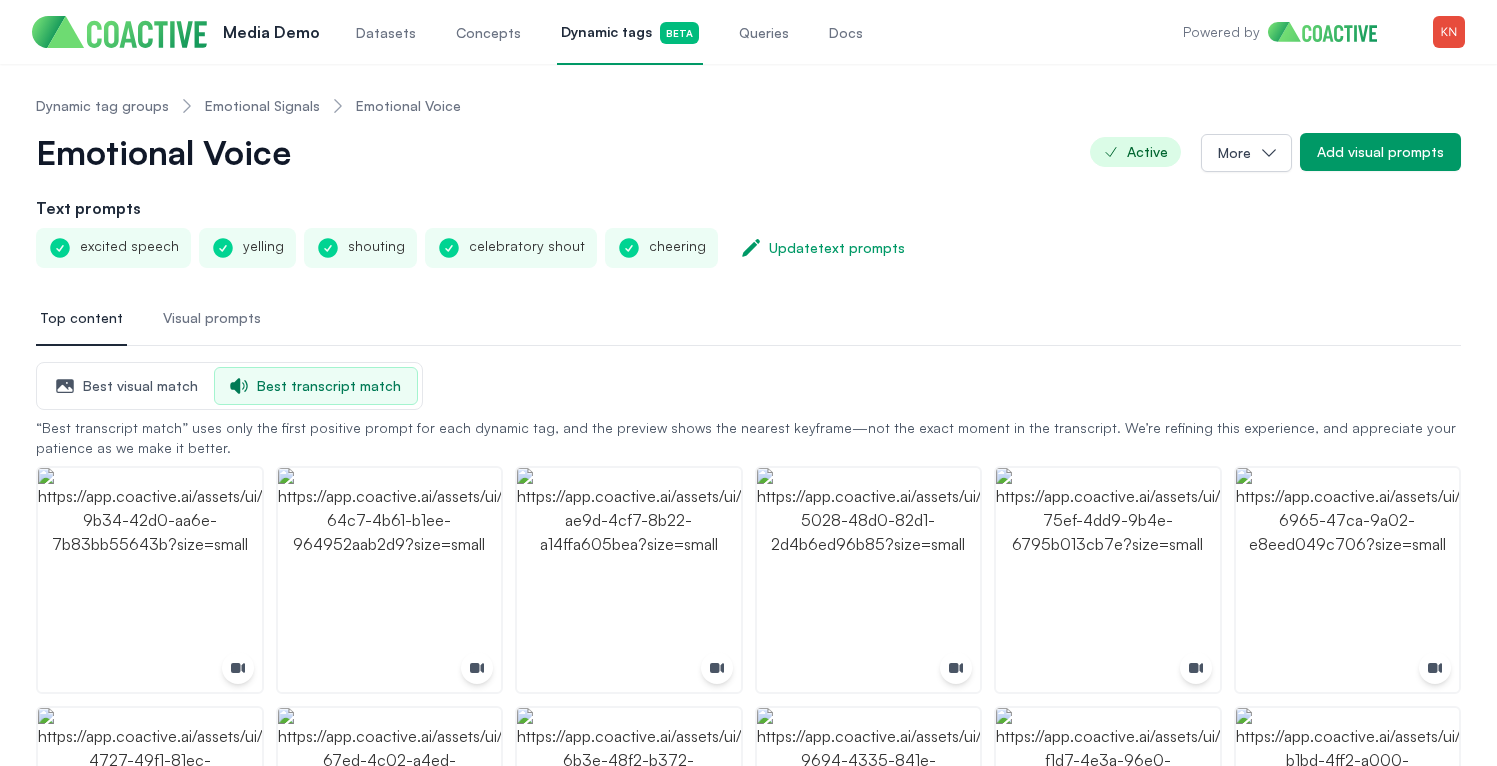click on "Emotional Signals" at bounding box center (262, 106) 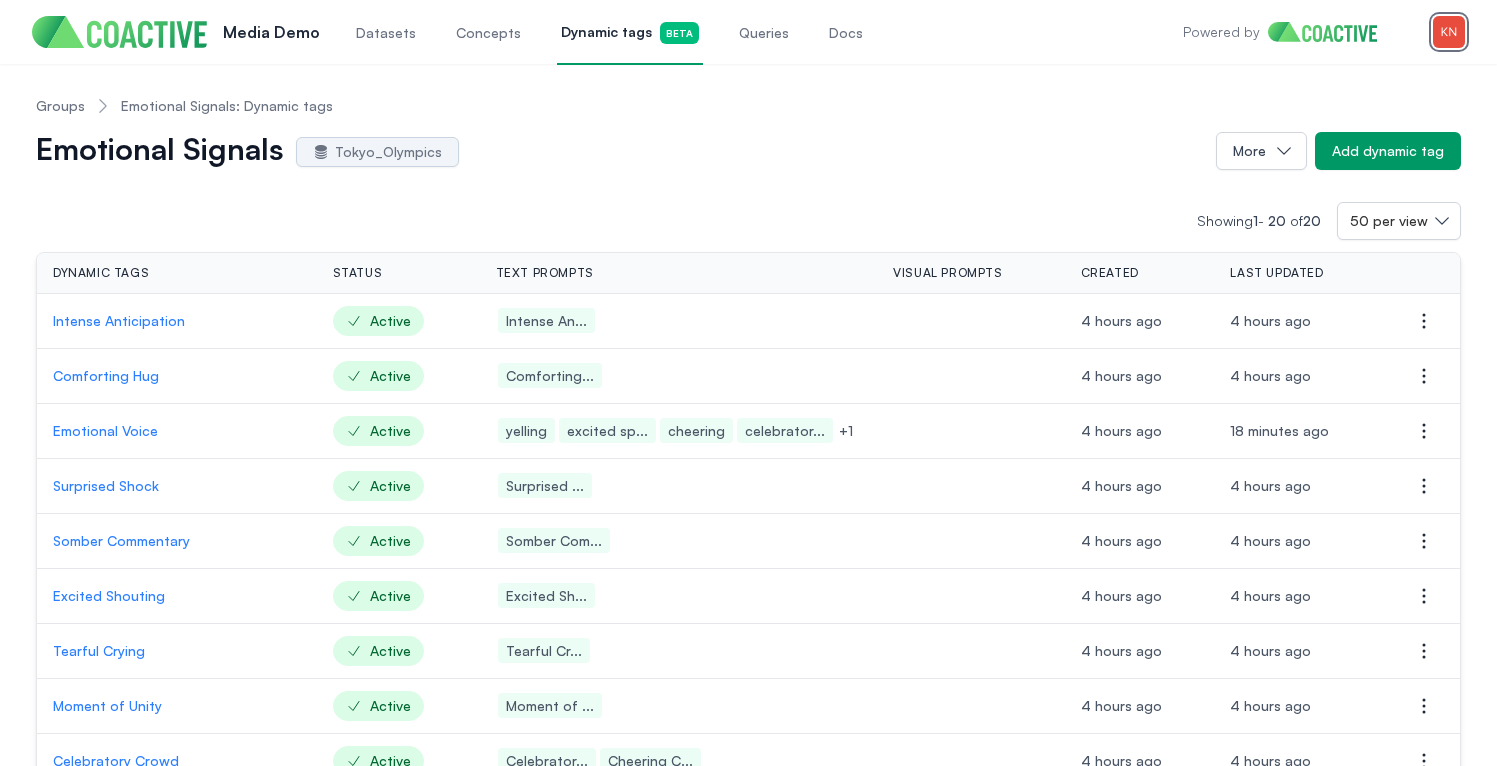 click at bounding box center [1449, 32] 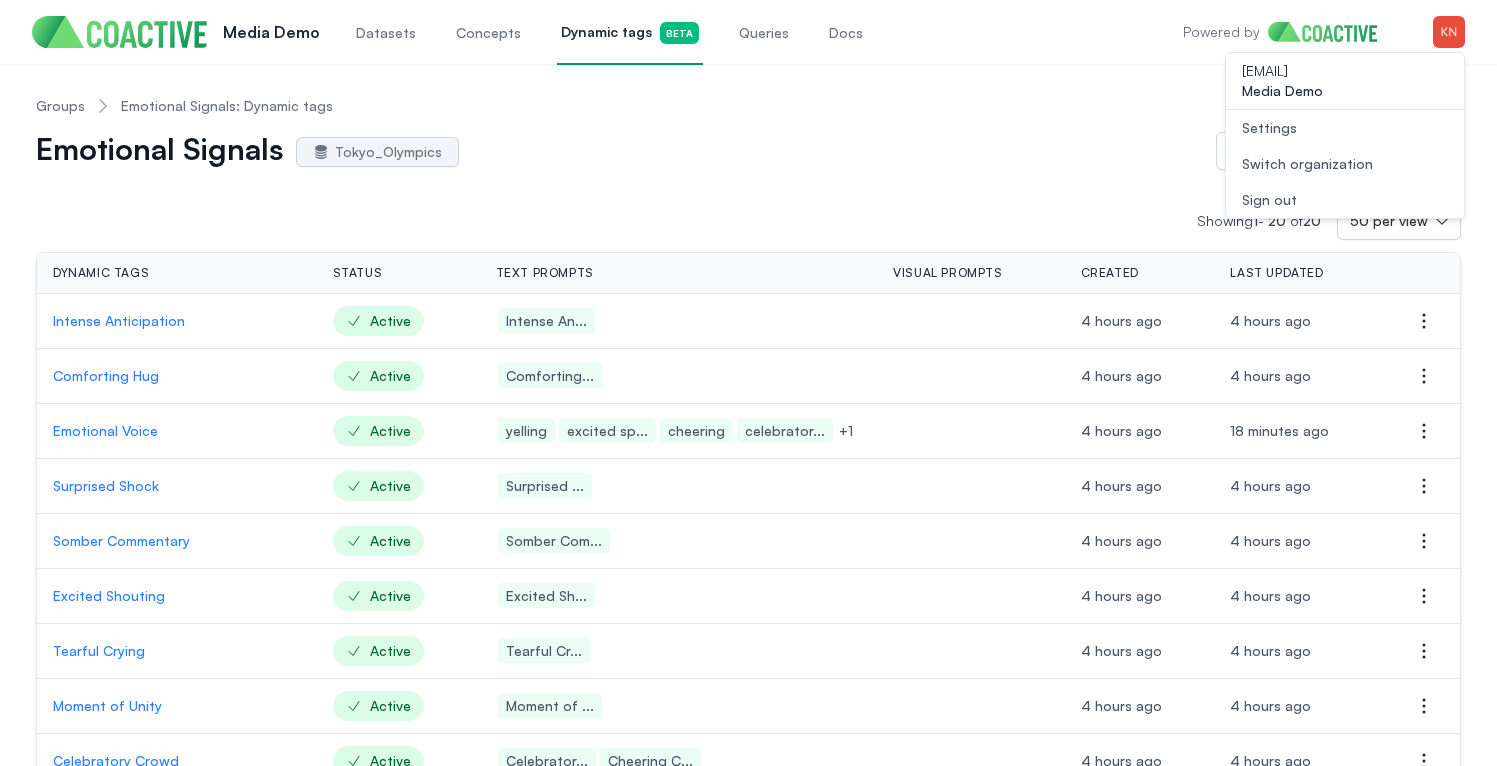 click on "Switch organization" at bounding box center [1307, 164] 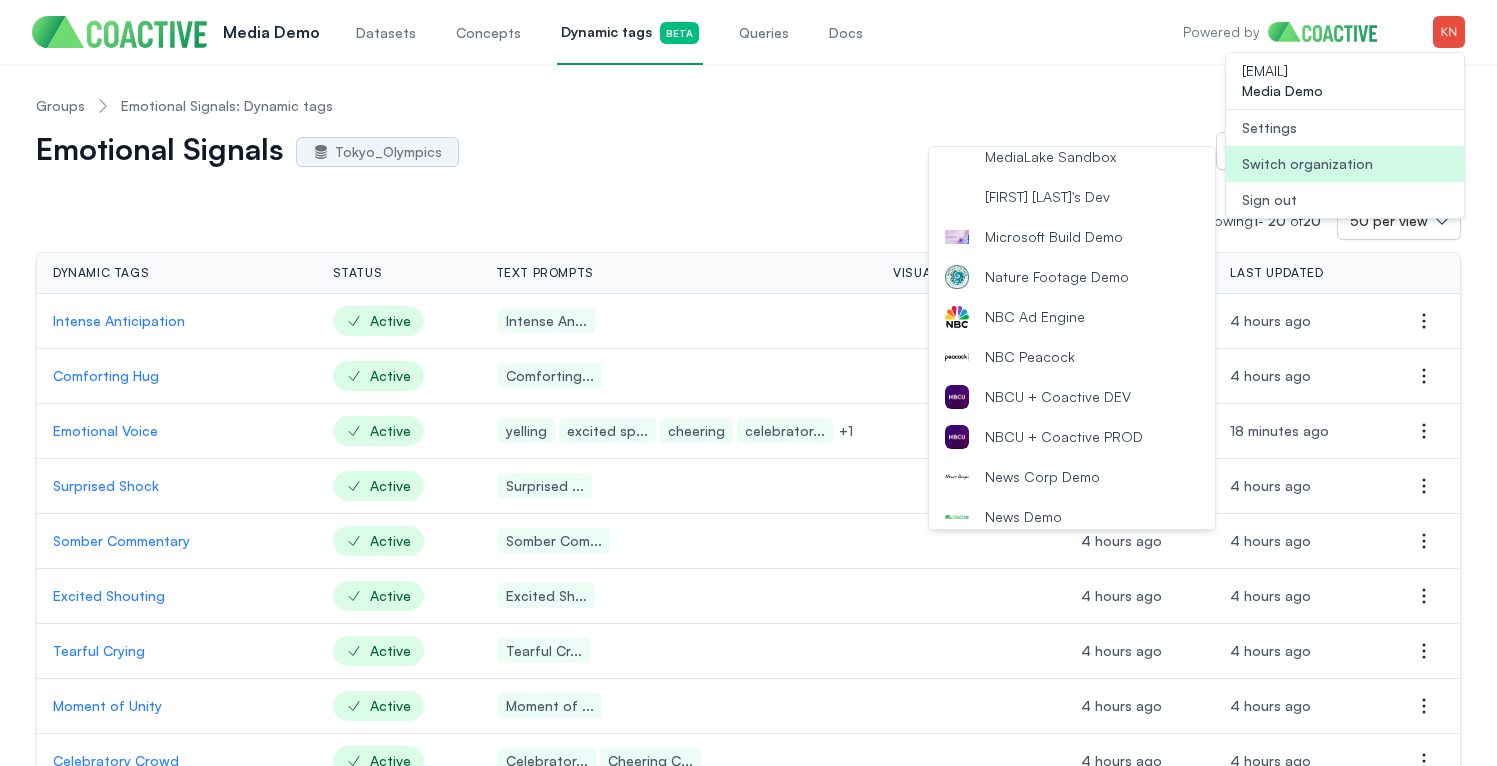 scroll, scrollTop: 1837, scrollLeft: 0, axis: vertical 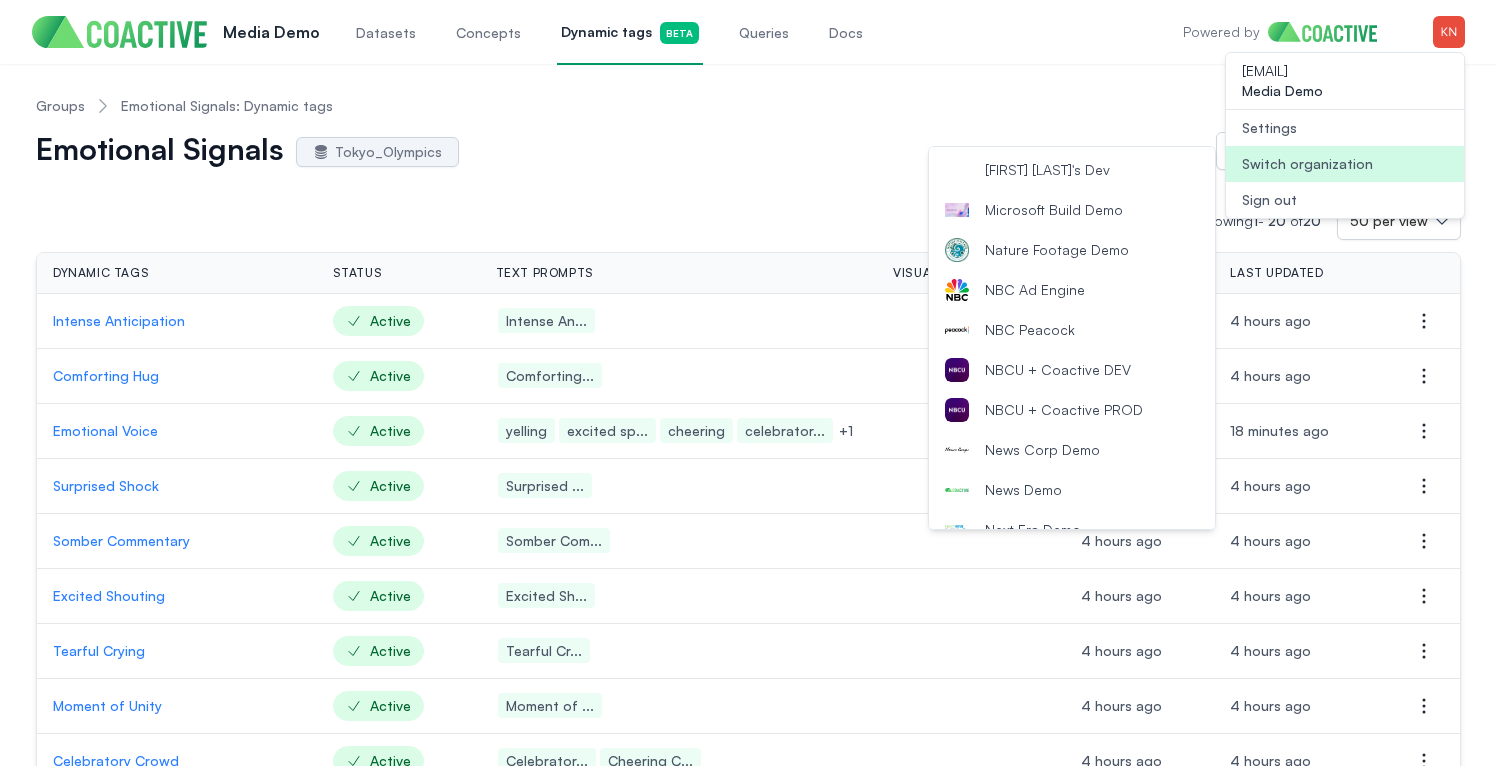 click on "NBCU + Coactive DEV" at bounding box center (1058, 370) 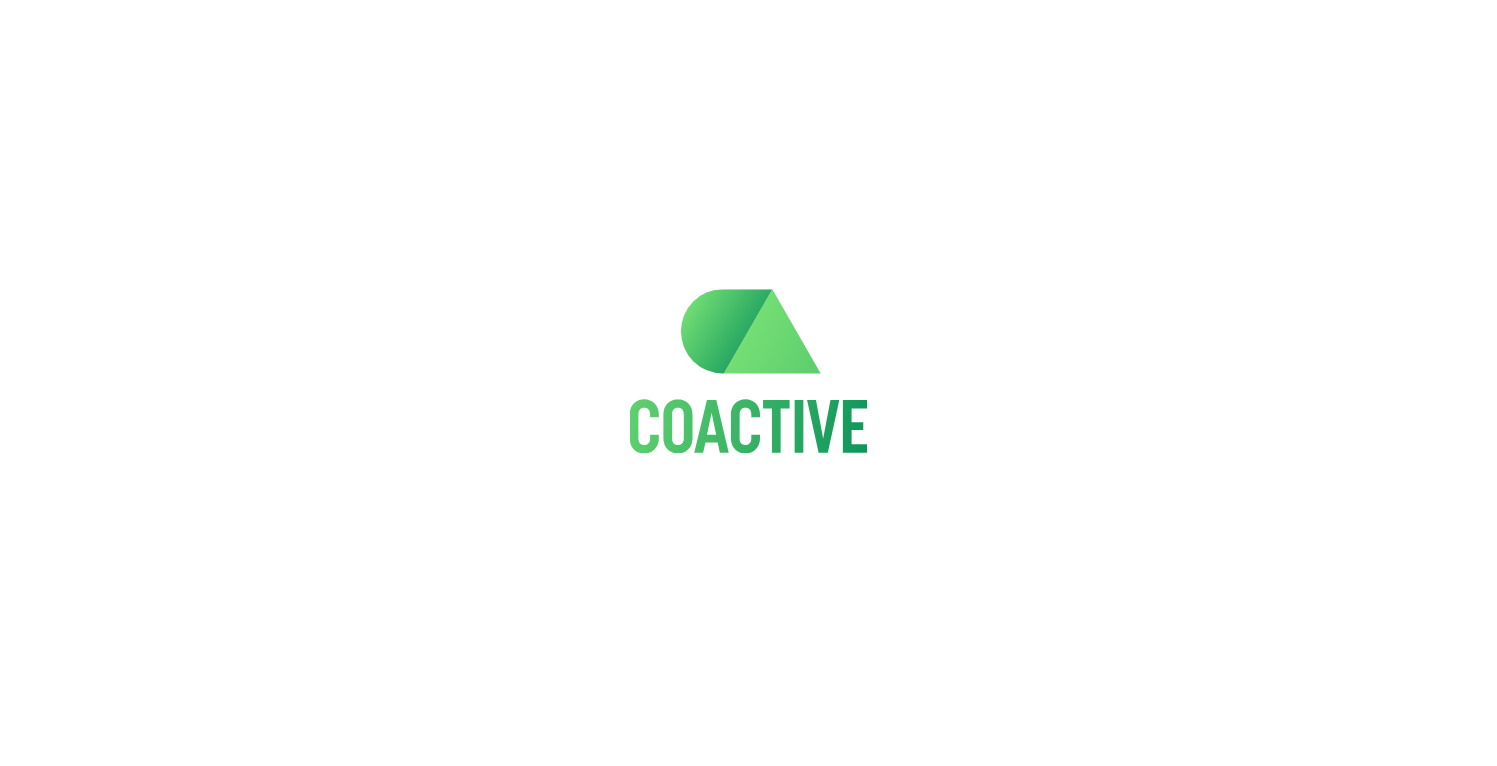 scroll, scrollTop: 0, scrollLeft: 0, axis: both 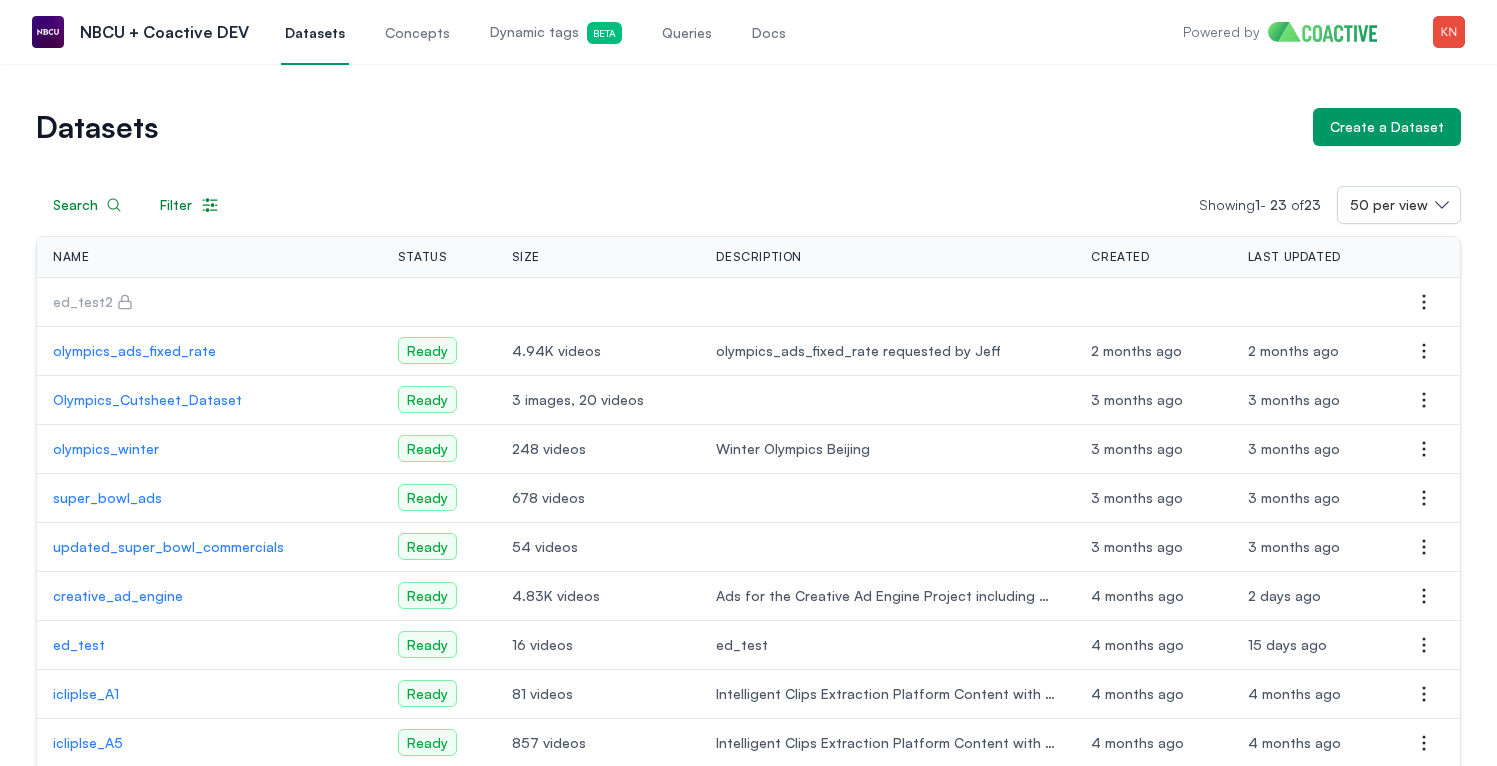 click on "Open main menu NBCU + Coactive DEV Datasets Concepts Dynamic tags Beta Queries Docs Powered by Open user menu" at bounding box center (748, 32) 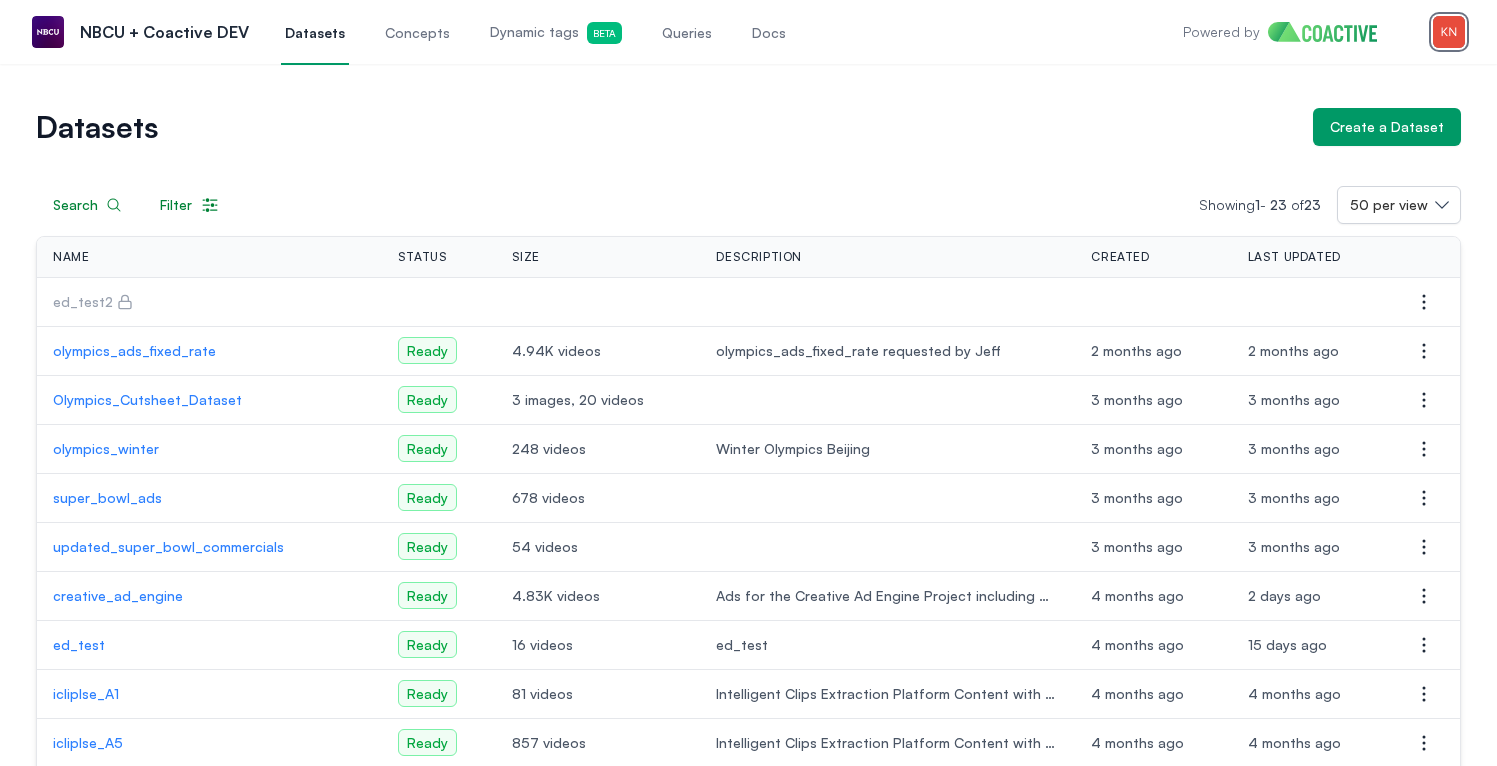 click at bounding box center [1449, 32] 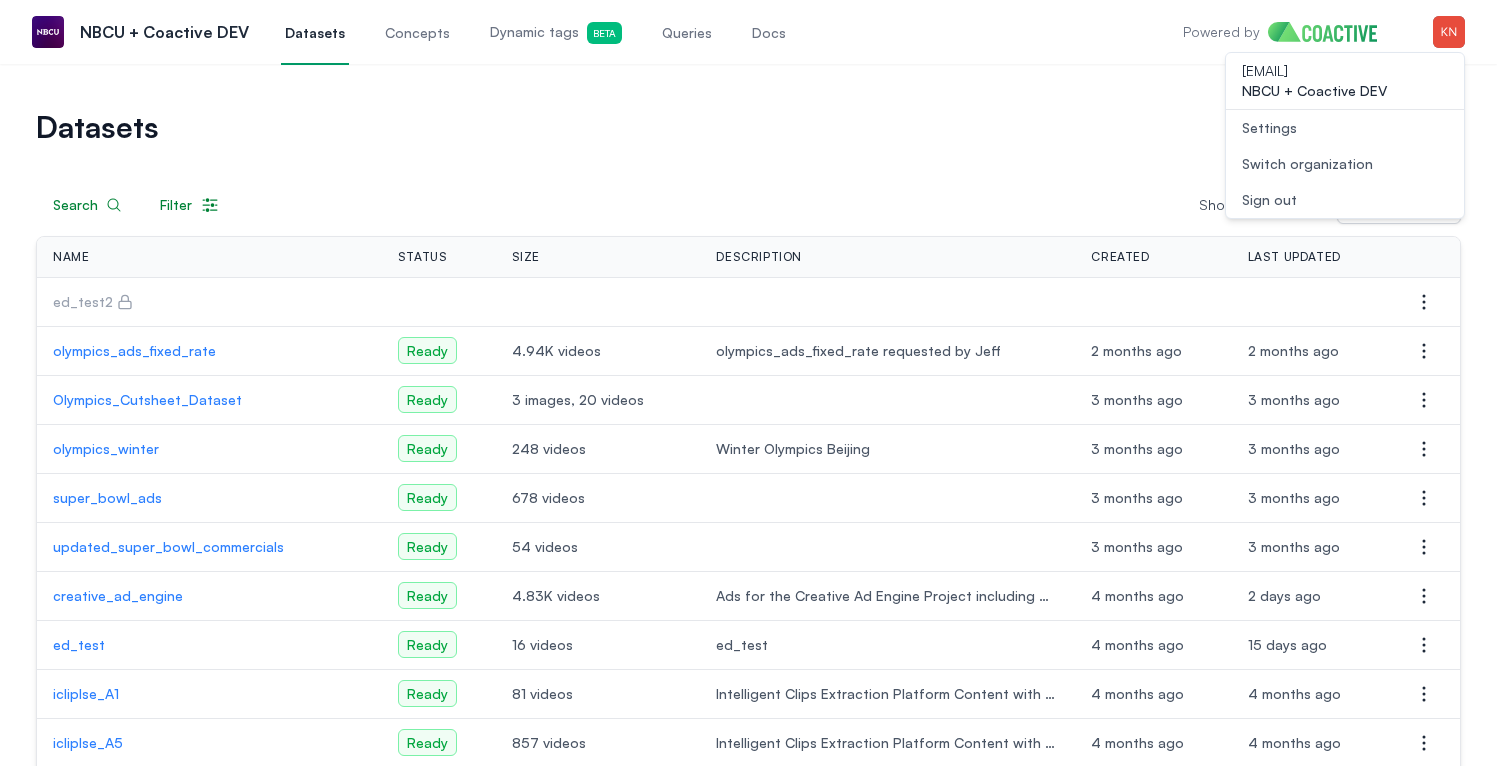 click on "Settings" at bounding box center [1345, 128] 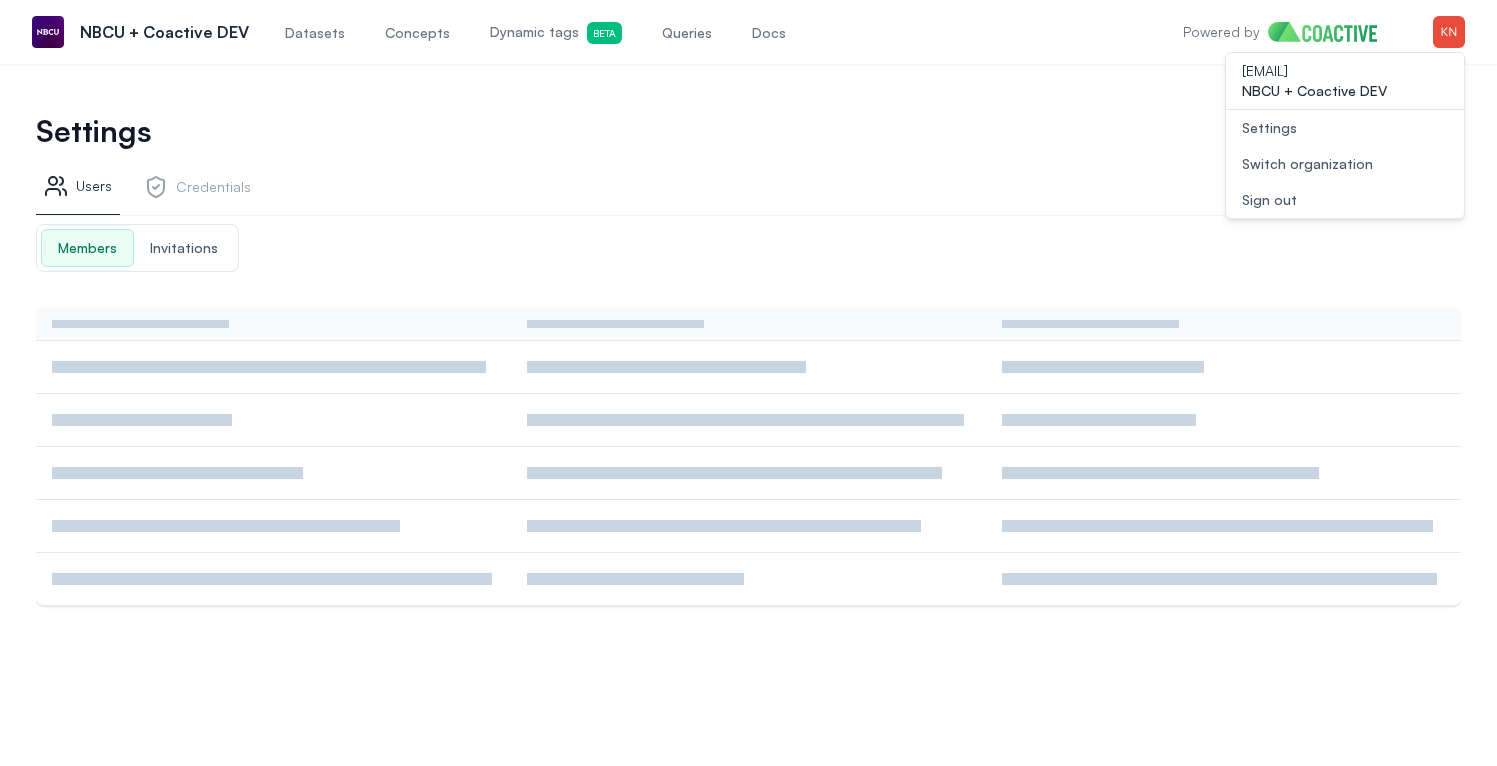 click on "Invitations" at bounding box center (184, 248) 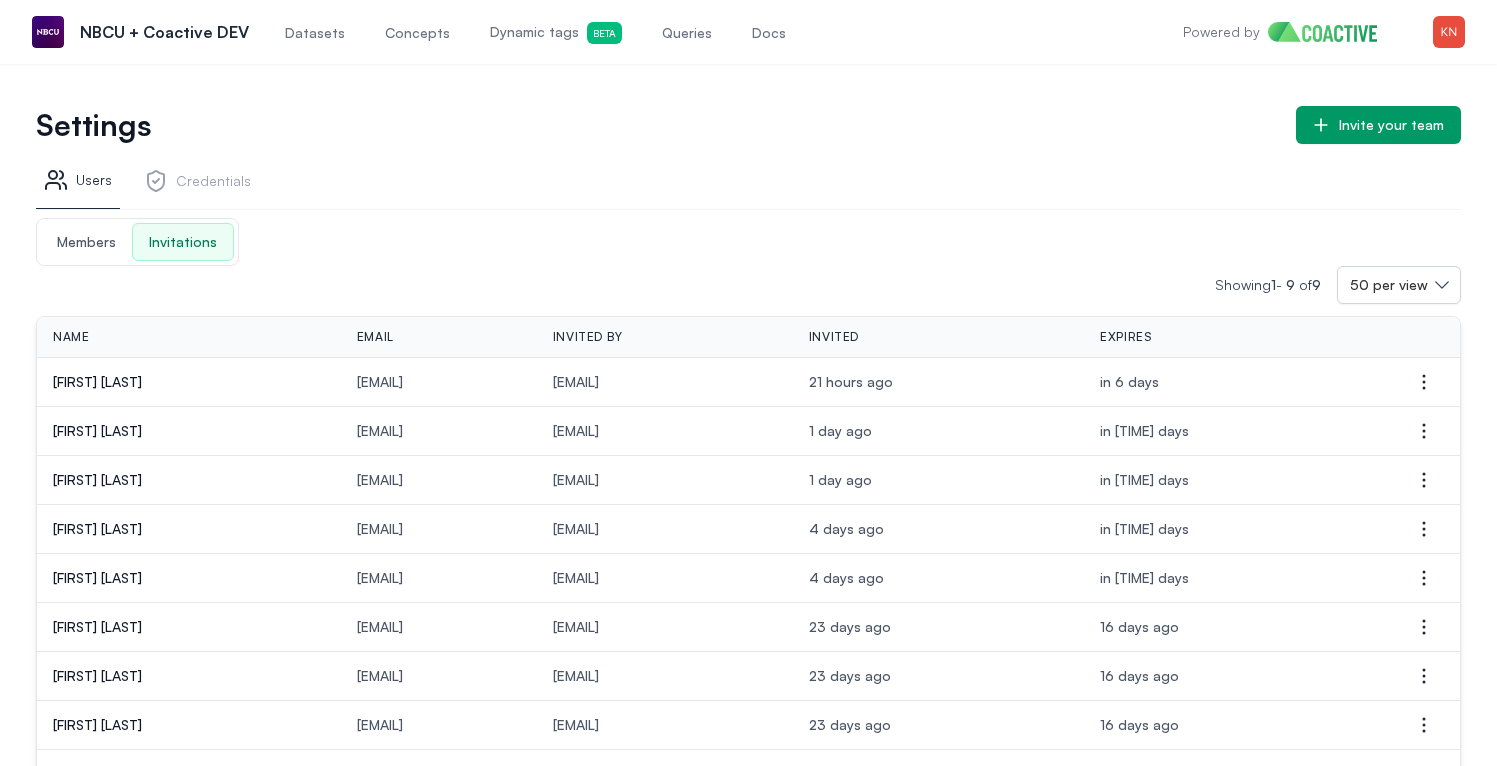 scroll, scrollTop: 8, scrollLeft: 0, axis: vertical 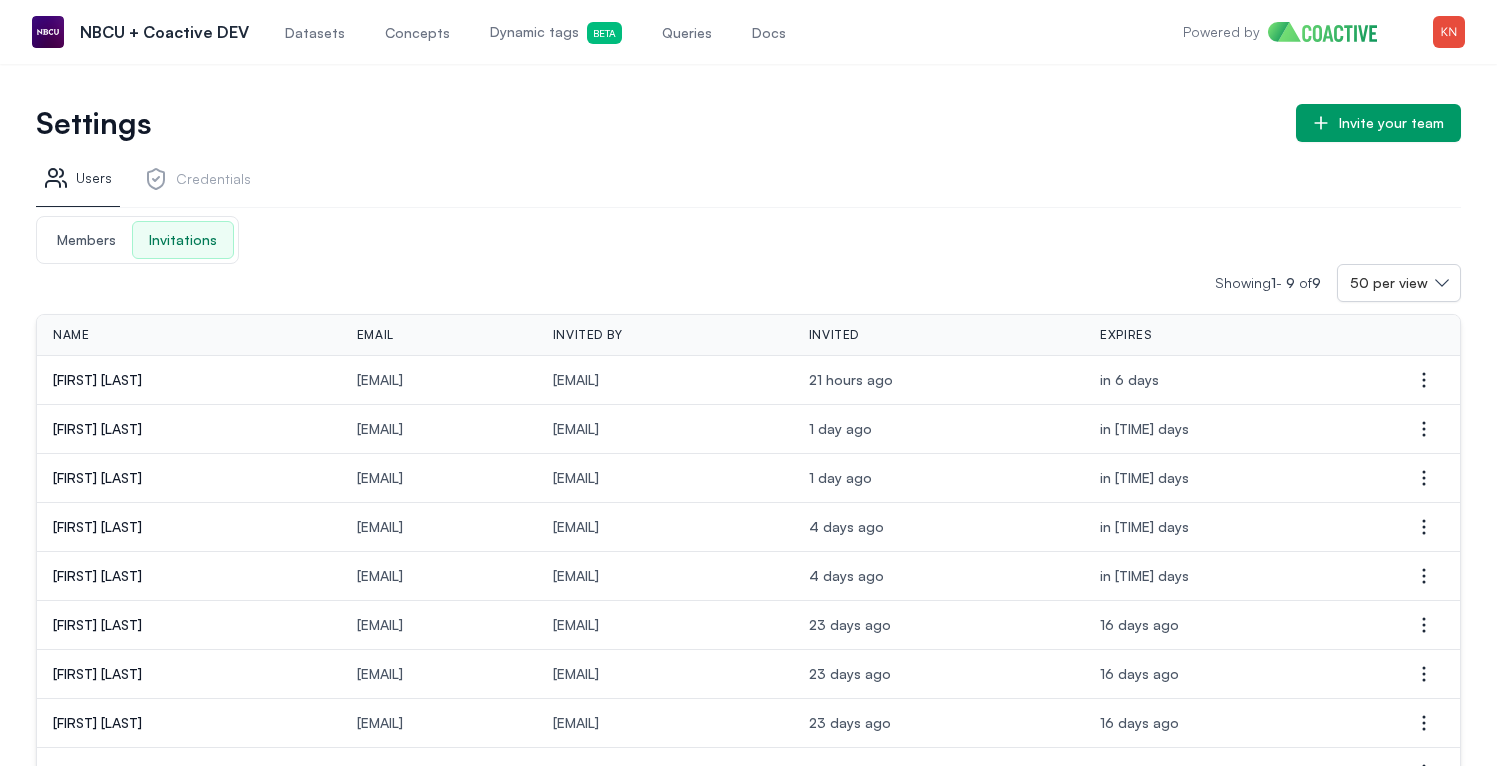 type 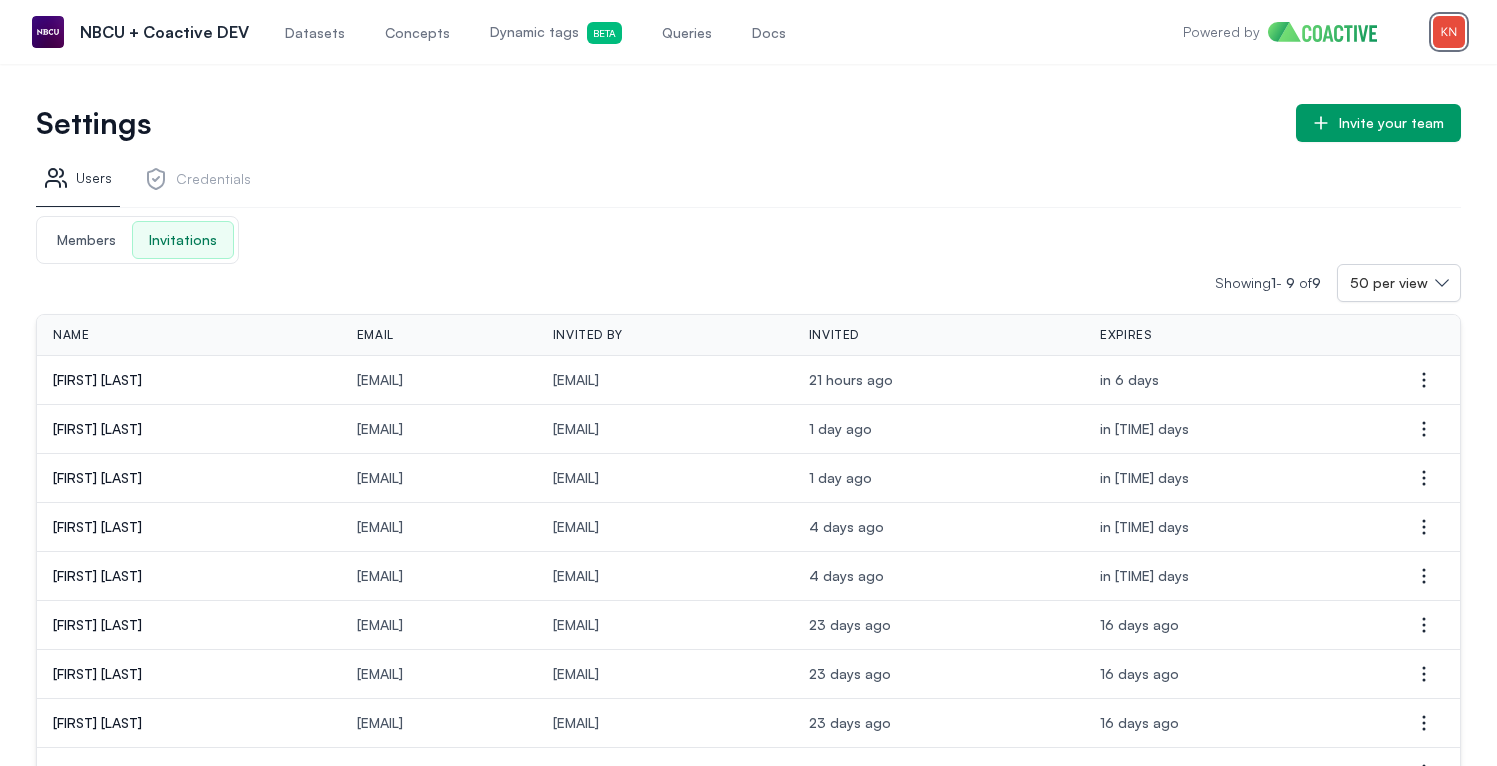 click at bounding box center [1449, 32] 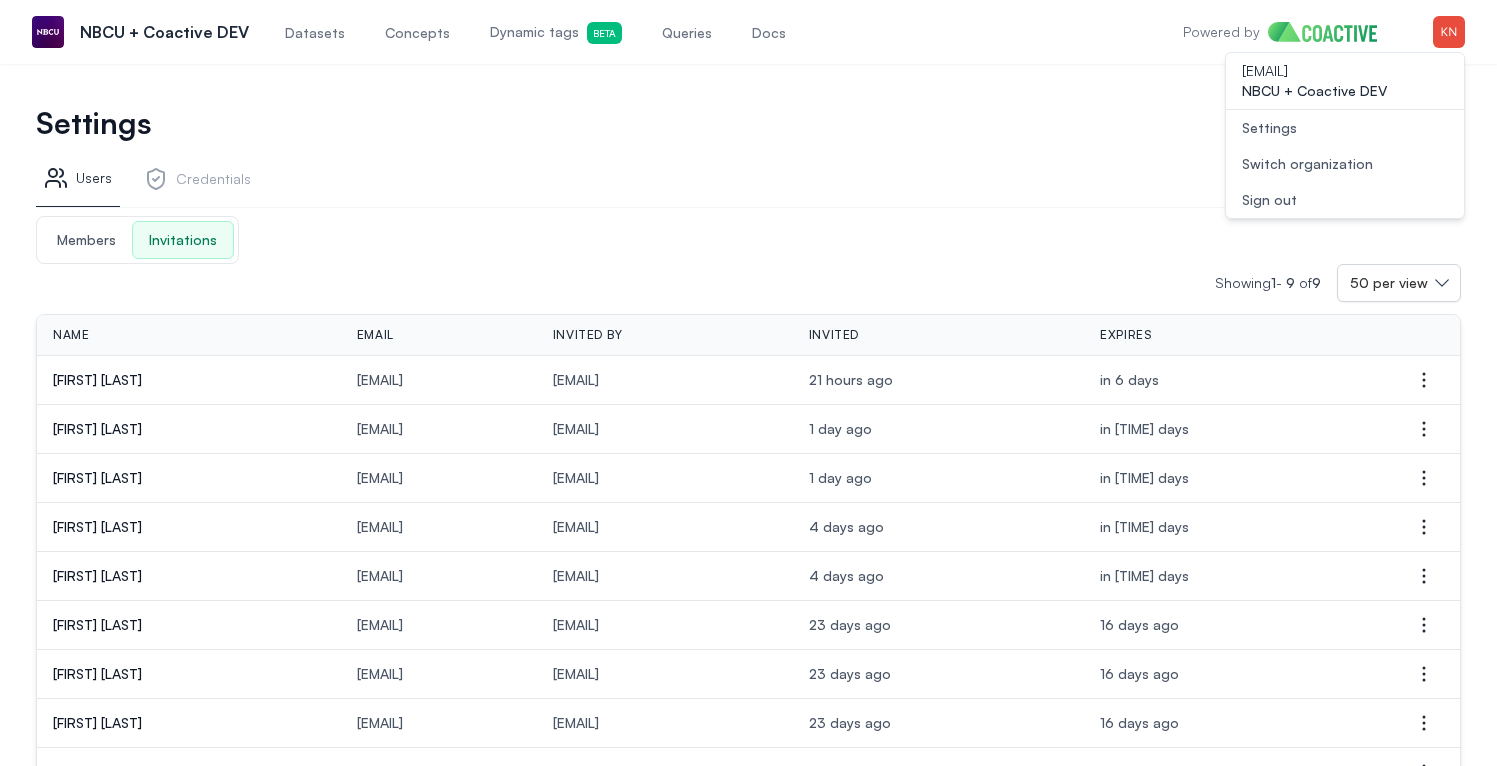 click on "Open user menu Switch organization" at bounding box center (1345, 164) 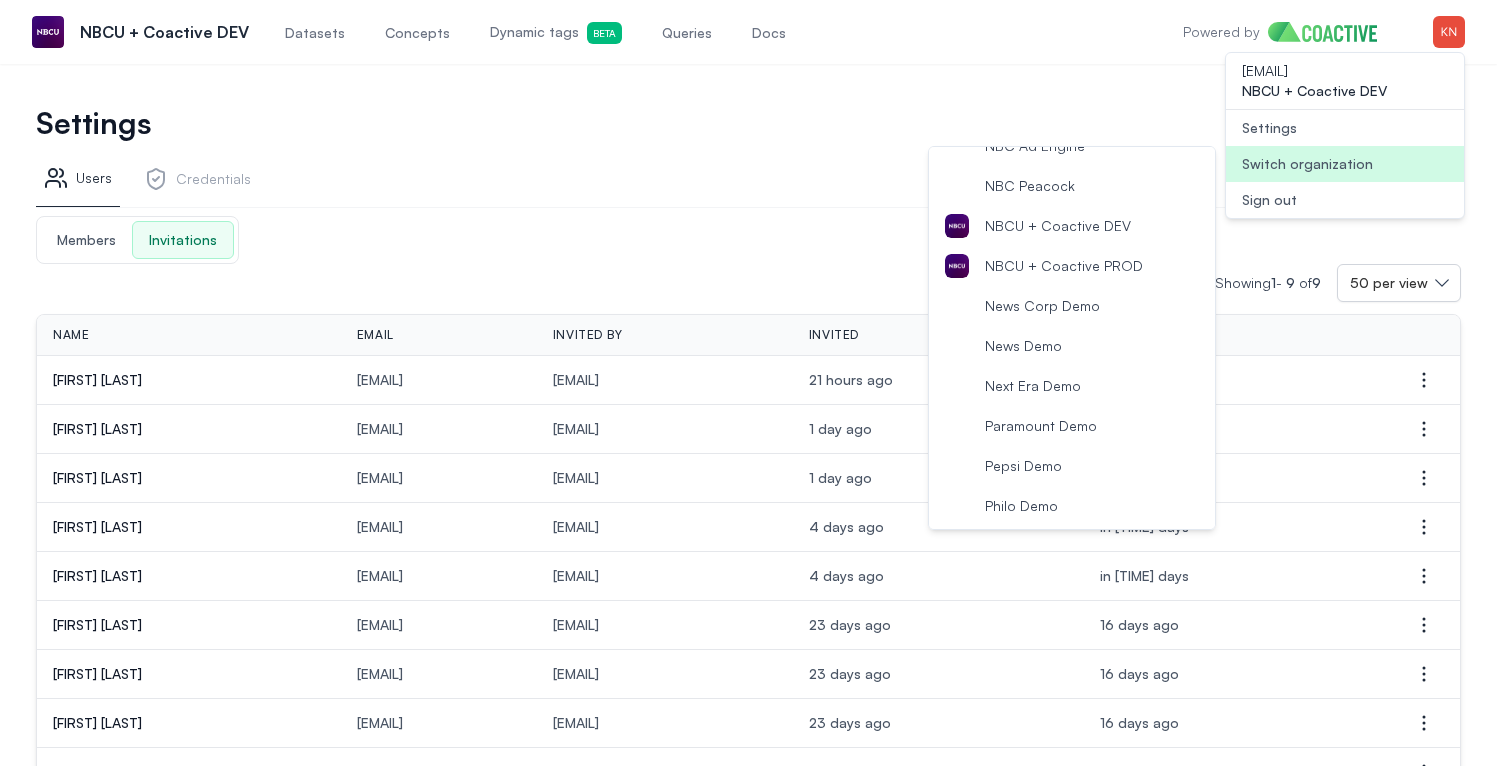 scroll, scrollTop: 2080, scrollLeft: 0, axis: vertical 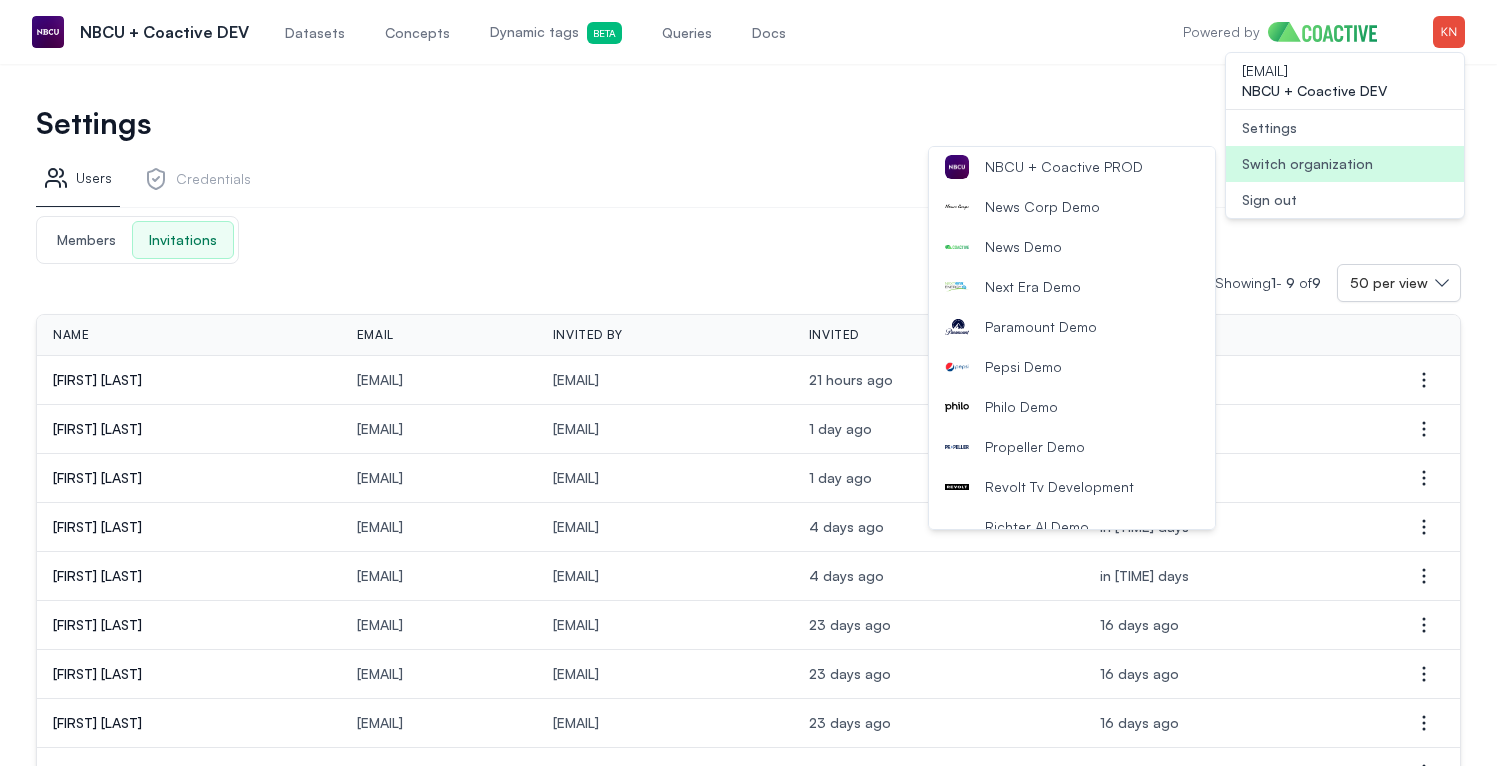 drag, startPoint x: 1091, startPoint y: 258, endPoint x: 859, endPoint y: 239, distance: 232.77672 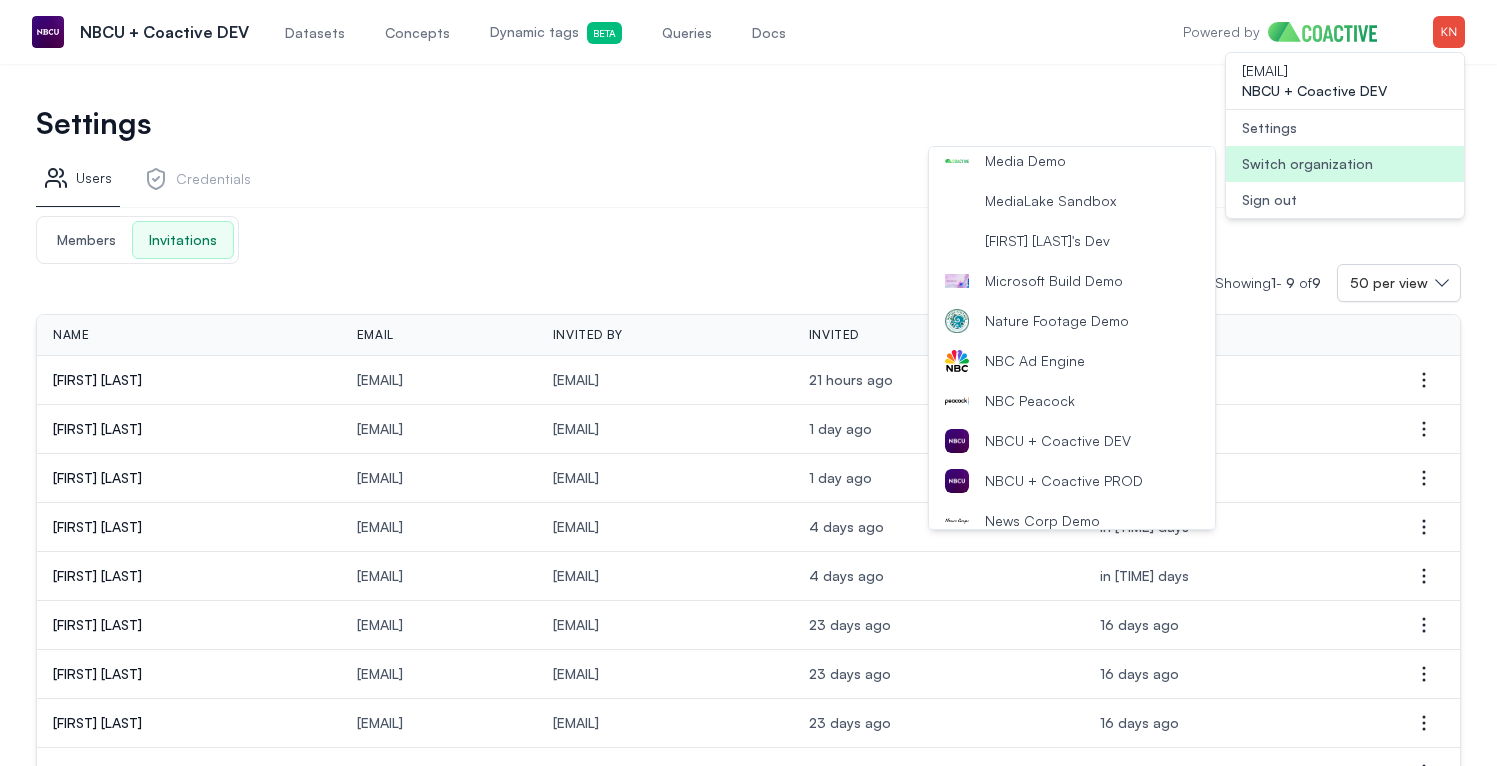 scroll, scrollTop: 1751, scrollLeft: 0, axis: vertical 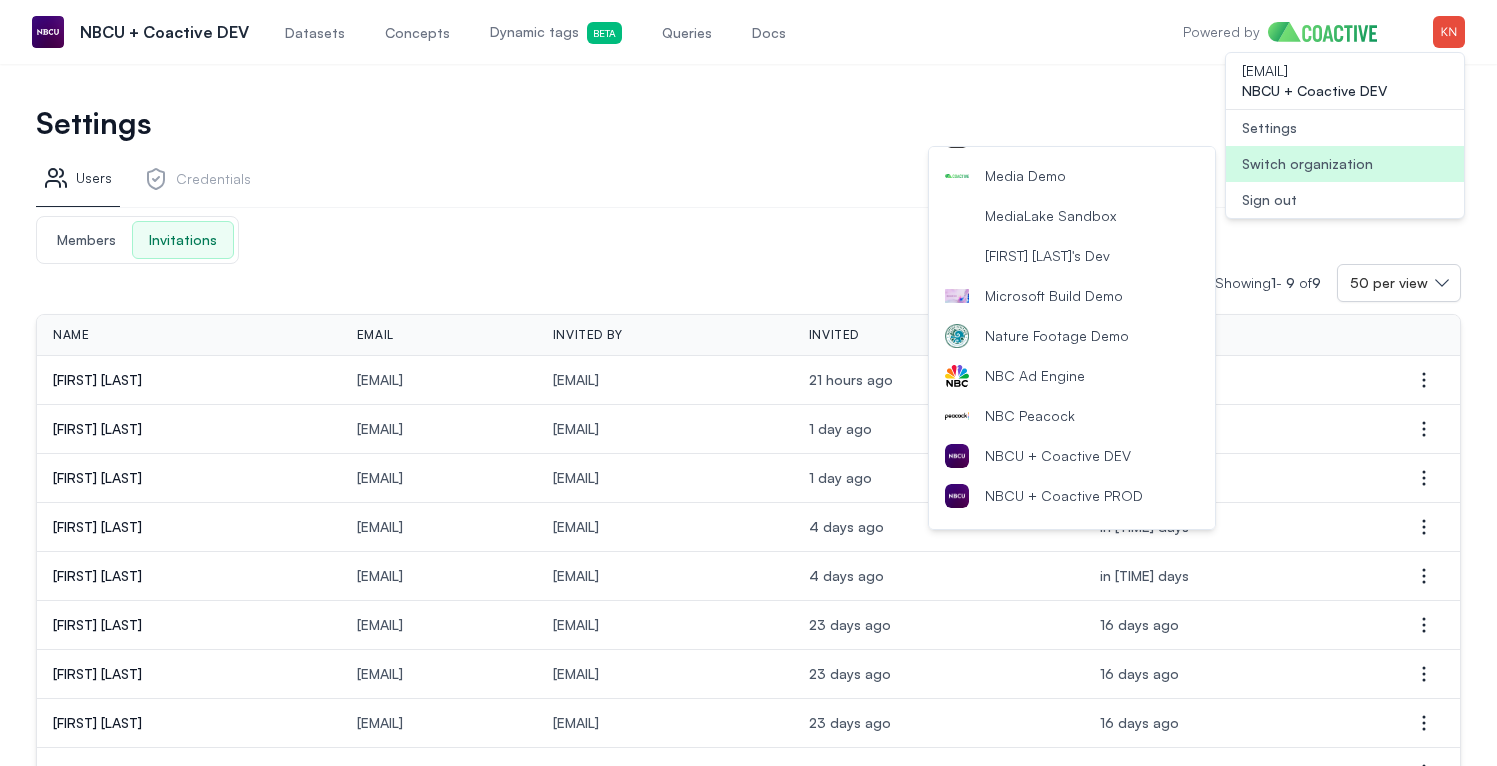 click on "Media Demo" at bounding box center [1072, 176] 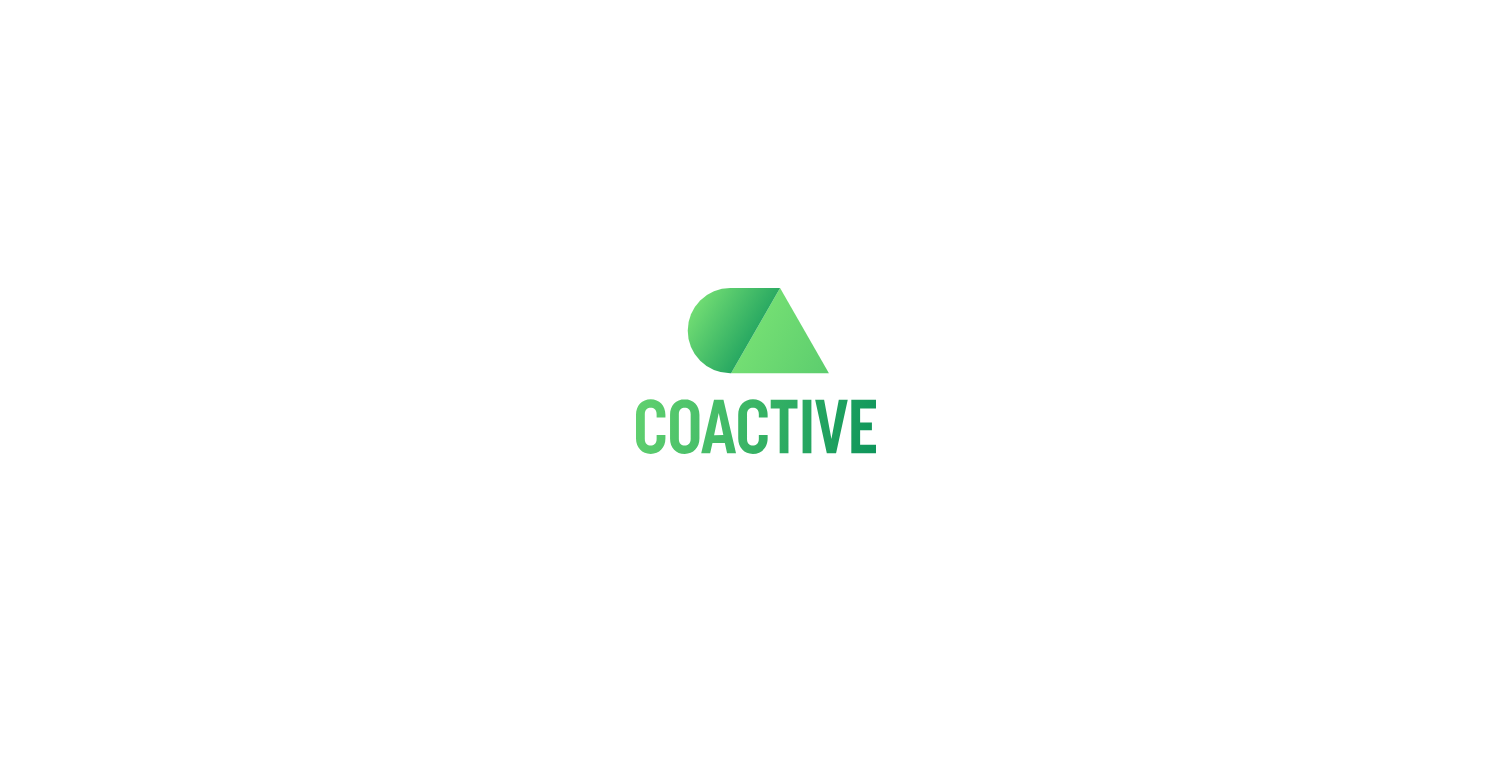 scroll, scrollTop: 0, scrollLeft: 0, axis: both 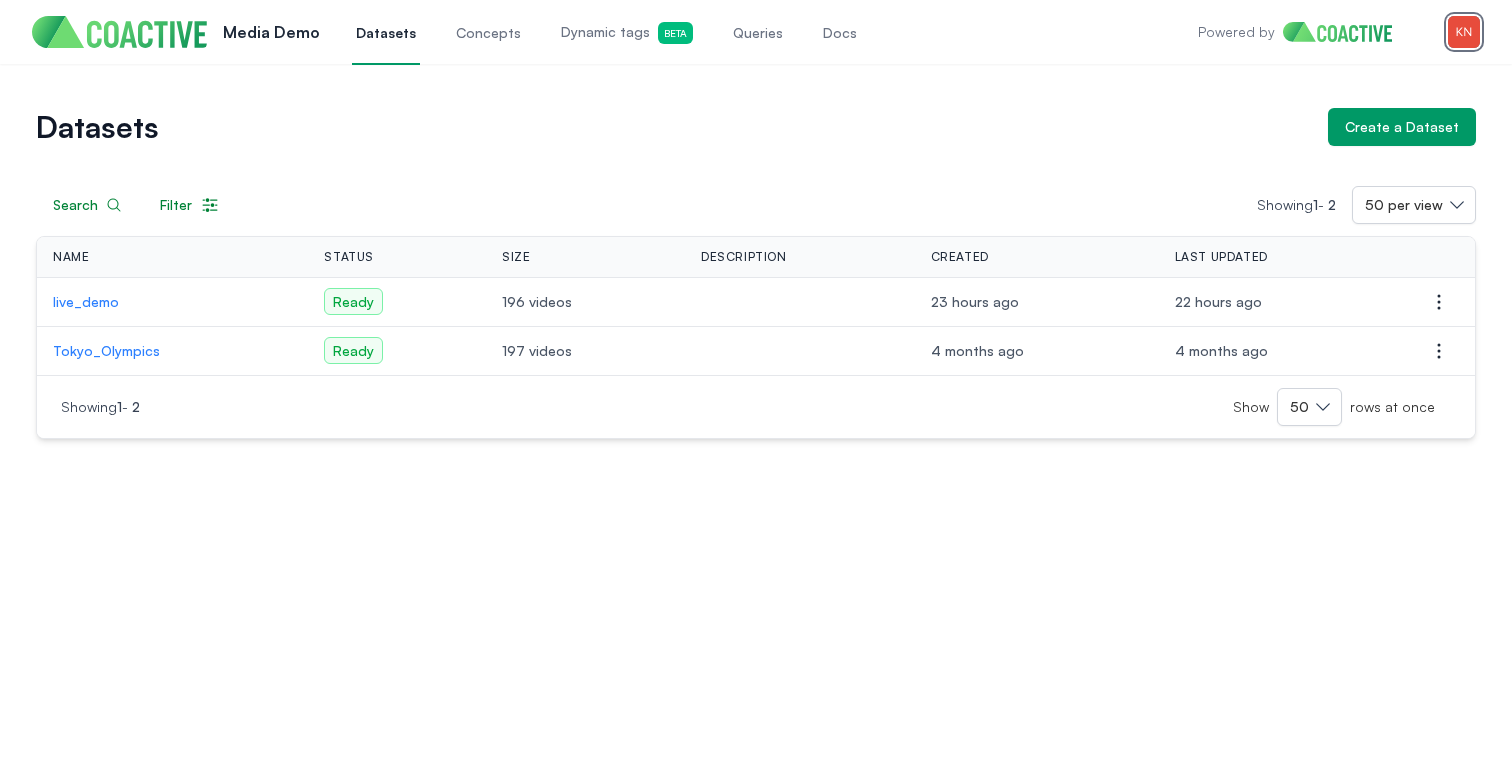 click at bounding box center (1464, 32) 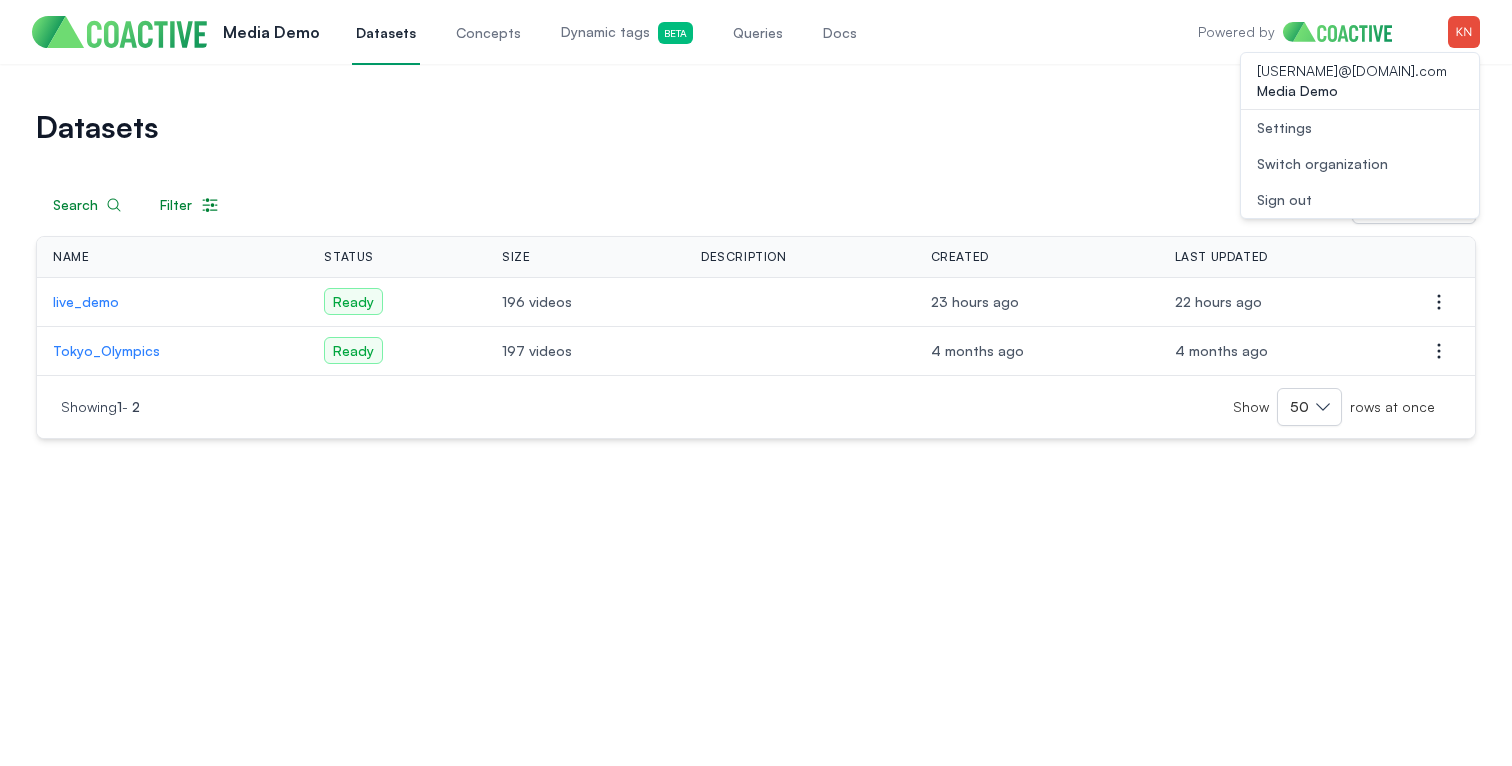 click on "Open user menu Switch organization" at bounding box center [1360, 164] 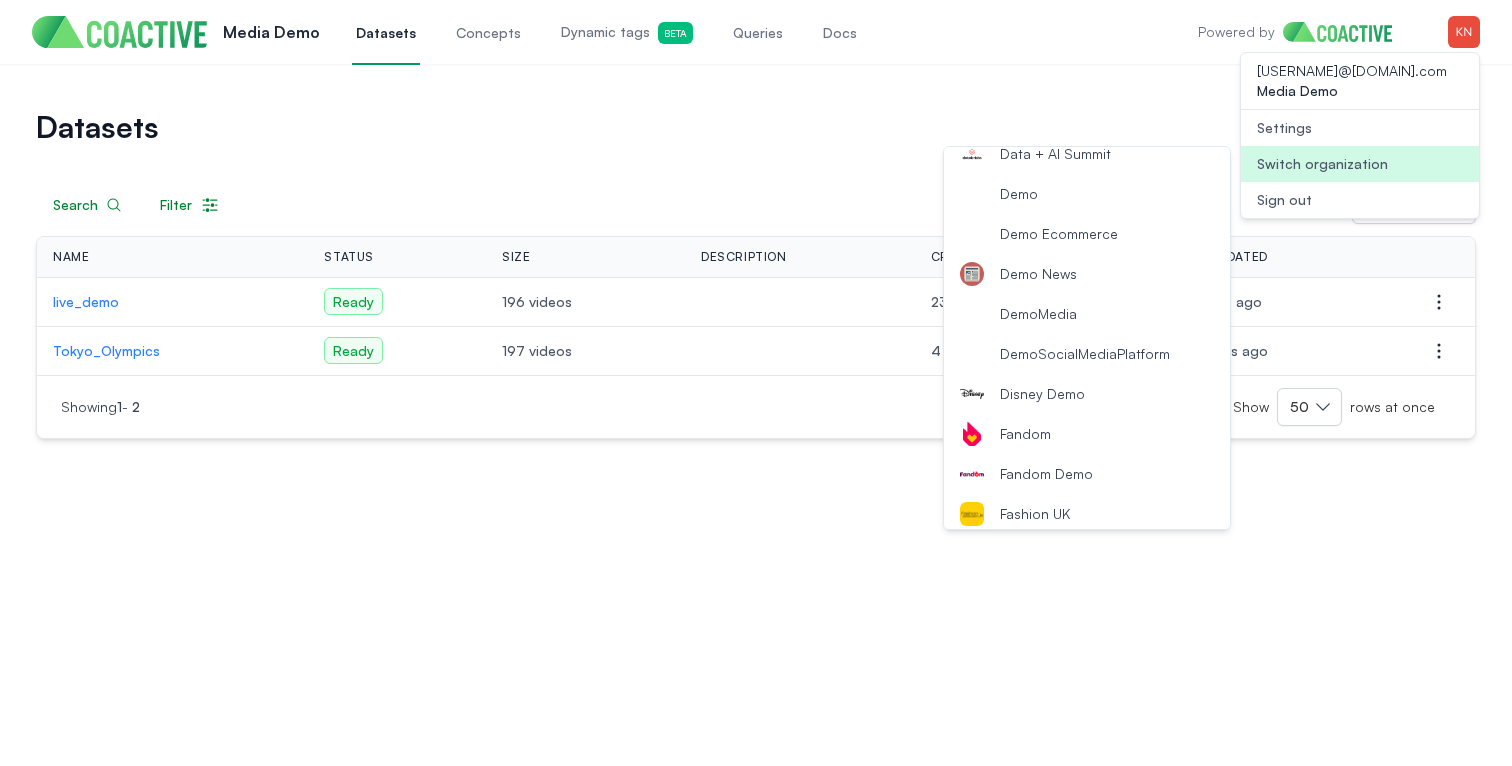 scroll, scrollTop: 836, scrollLeft: 0, axis: vertical 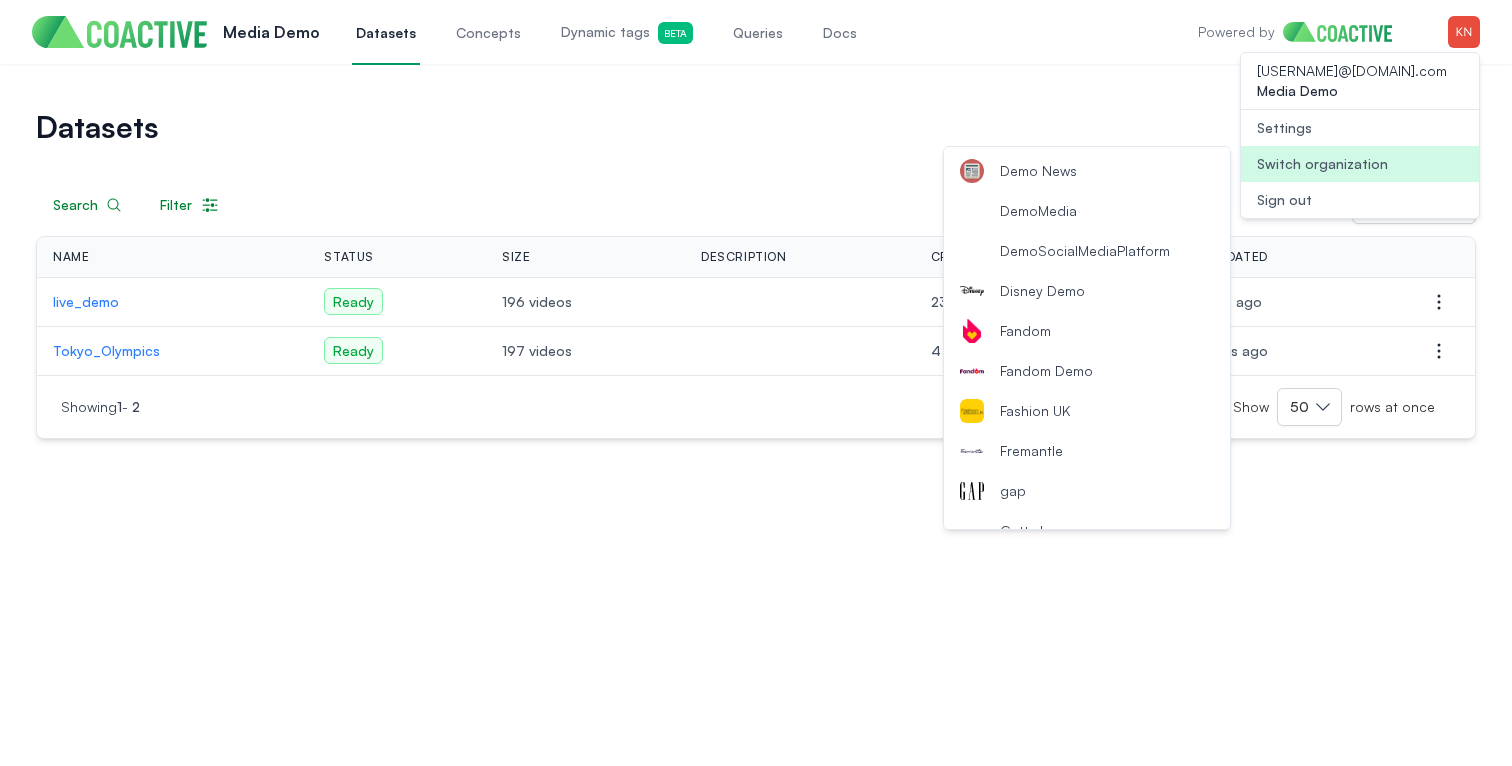 click on "DemoMedia" at bounding box center (1087, 211) 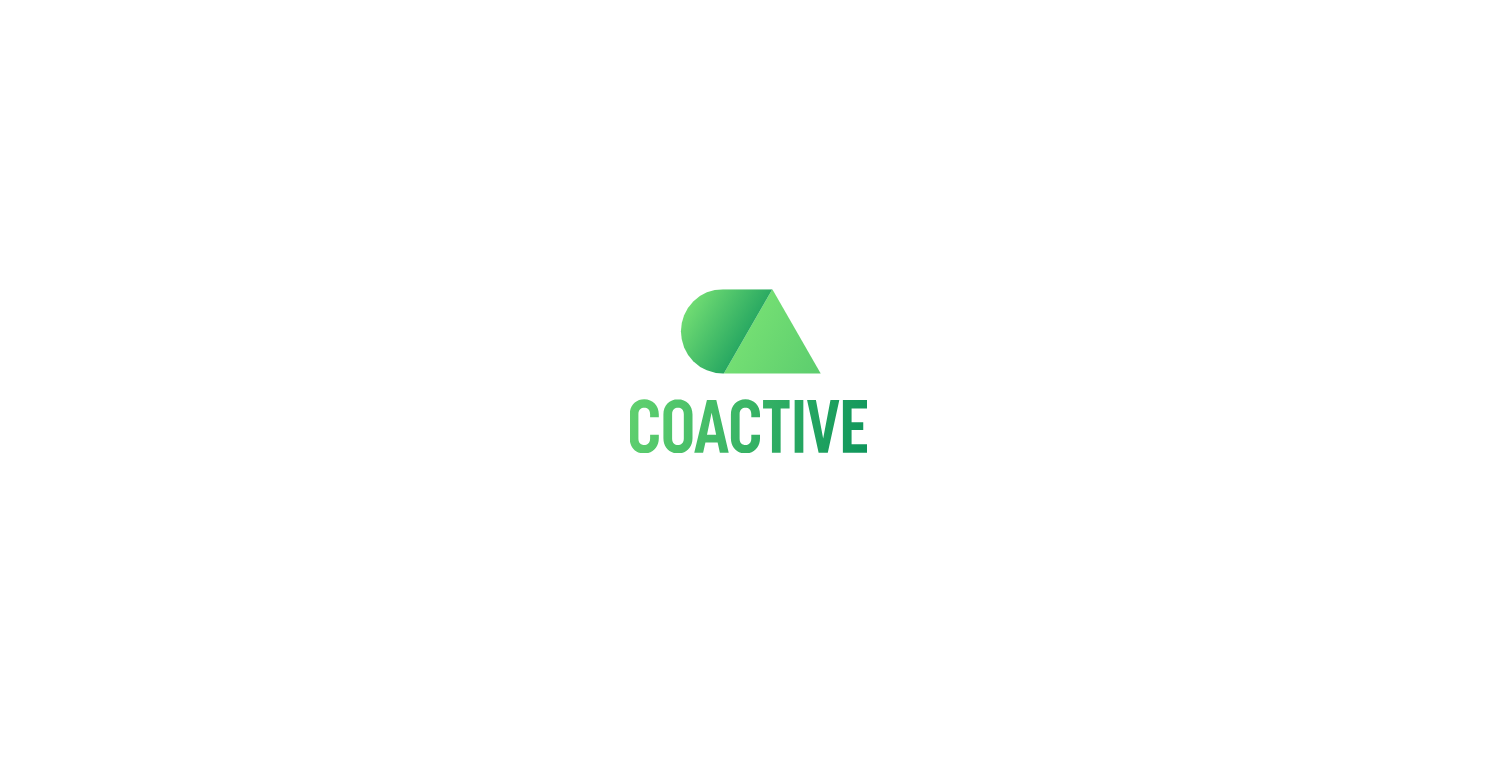 scroll, scrollTop: 0, scrollLeft: 0, axis: both 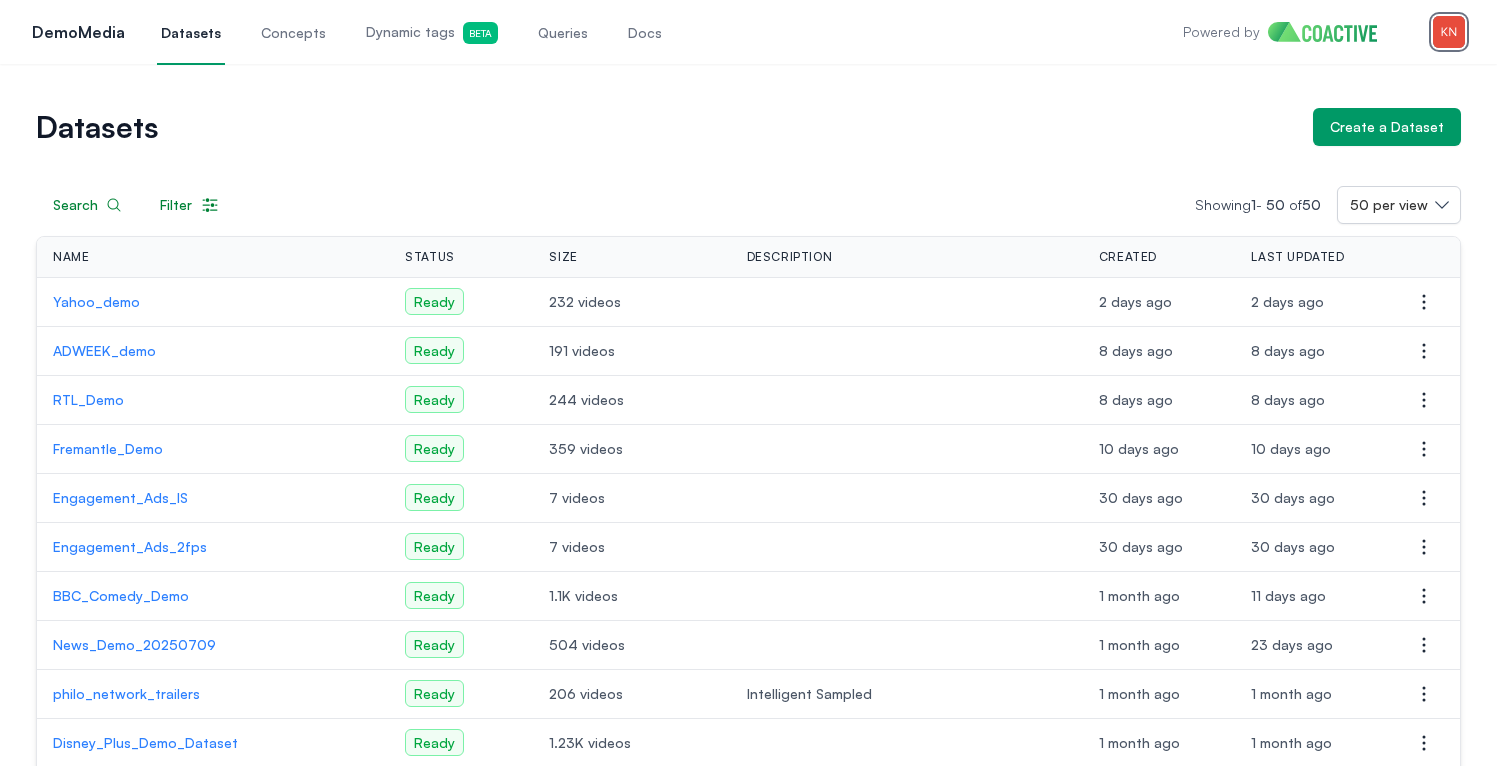 click at bounding box center (1449, 32) 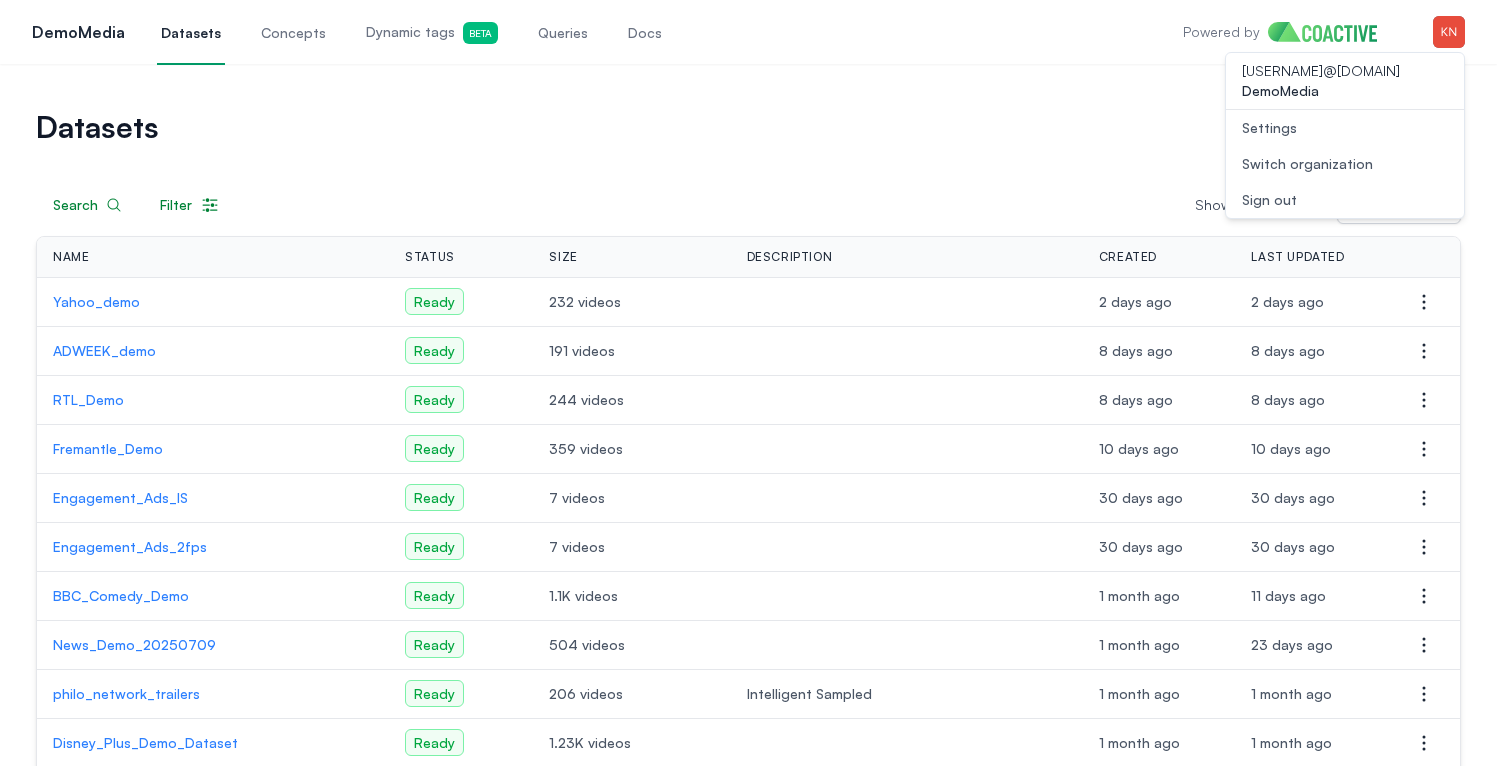 click on "Settings" at bounding box center [1345, 128] 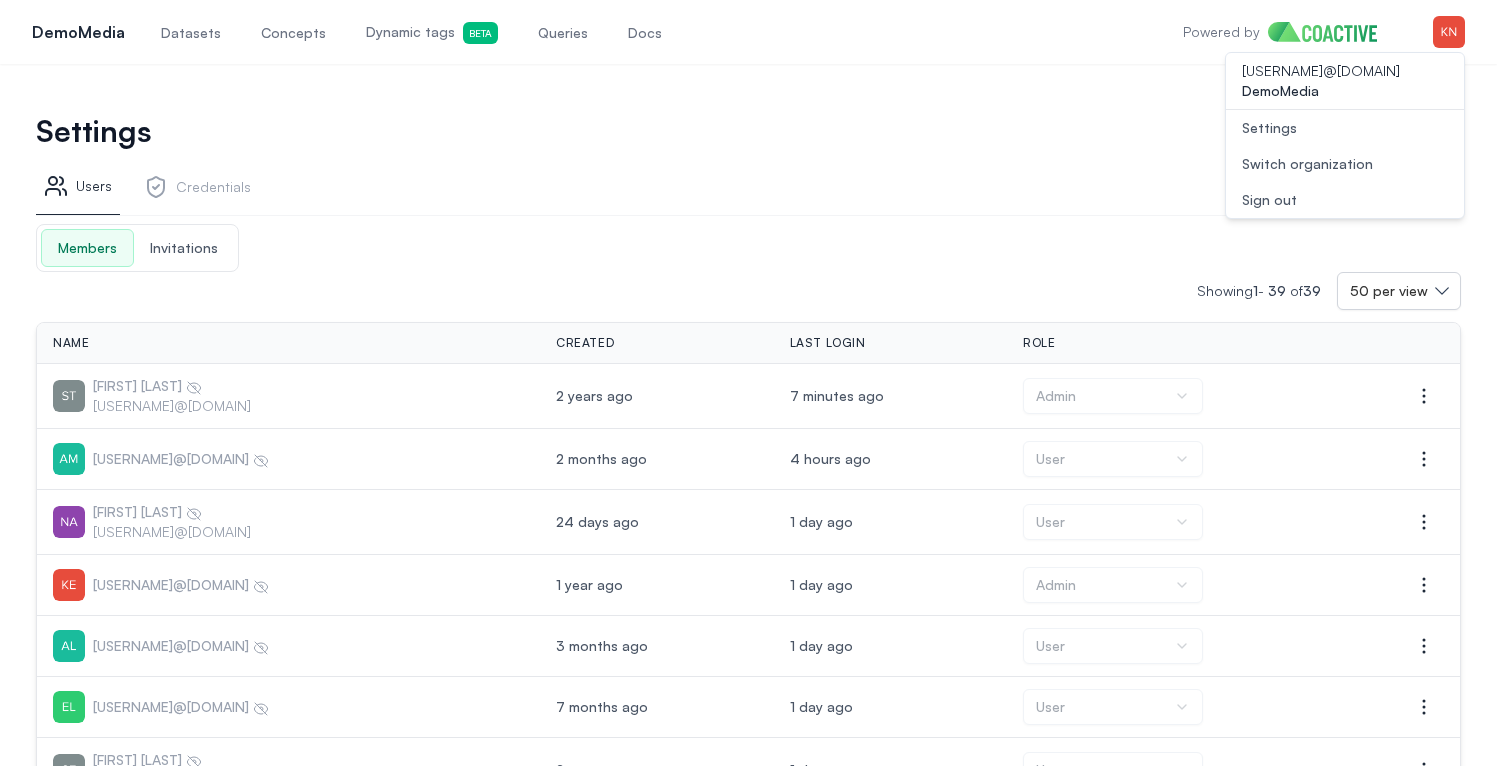 click on "Settings" at bounding box center [658, 131] 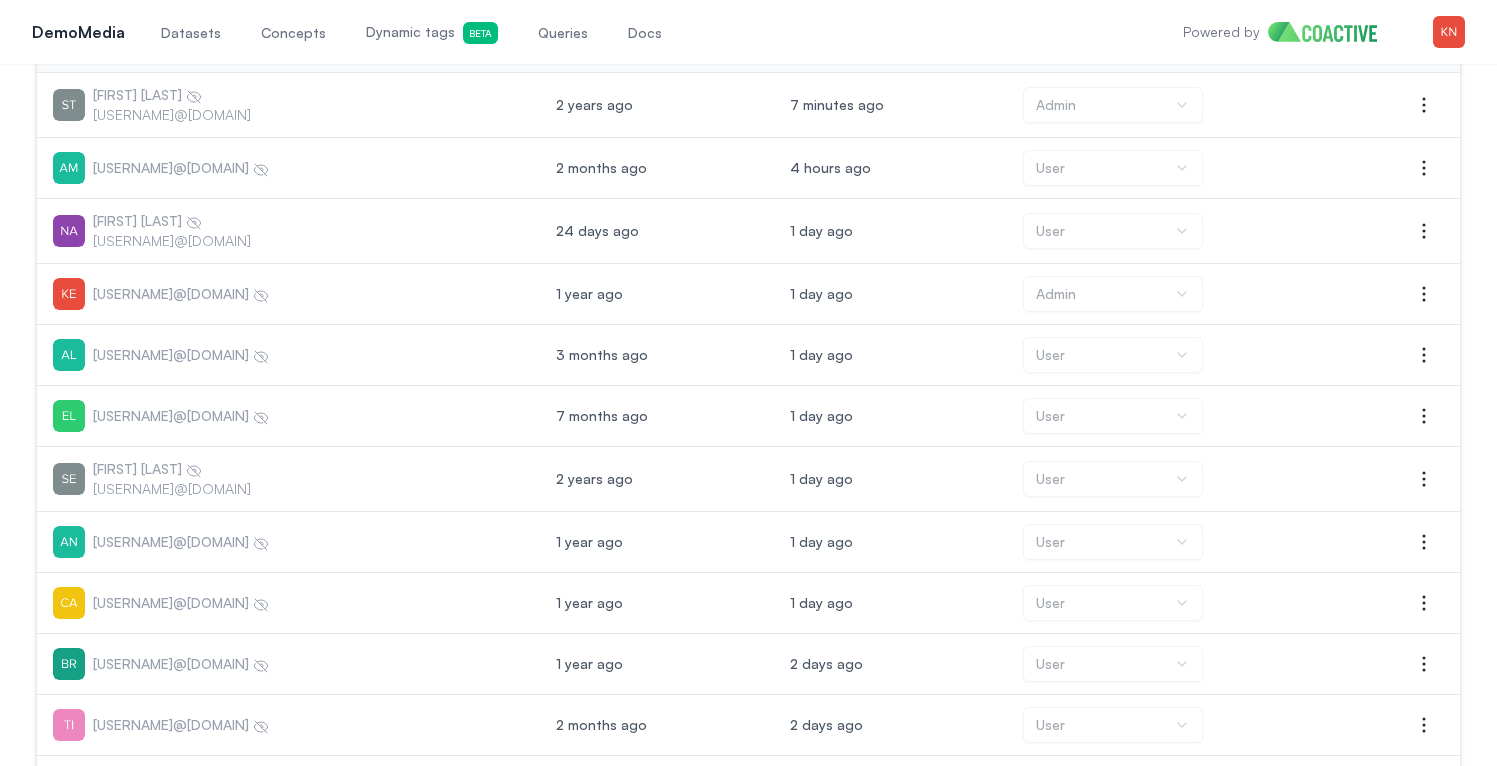 scroll, scrollTop: 0, scrollLeft: 0, axis: both 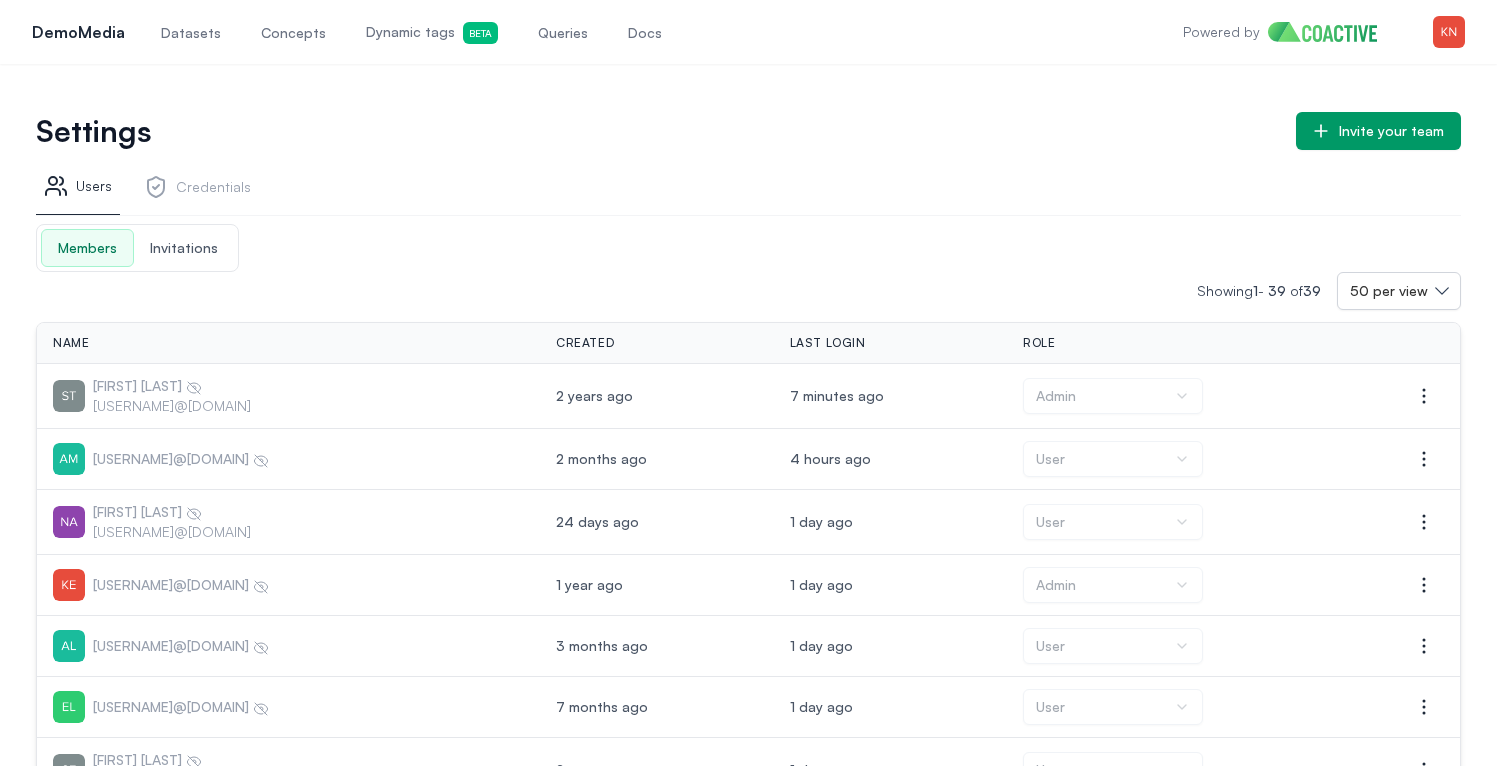 click on "Credentials" at bounding box center (197, 190) 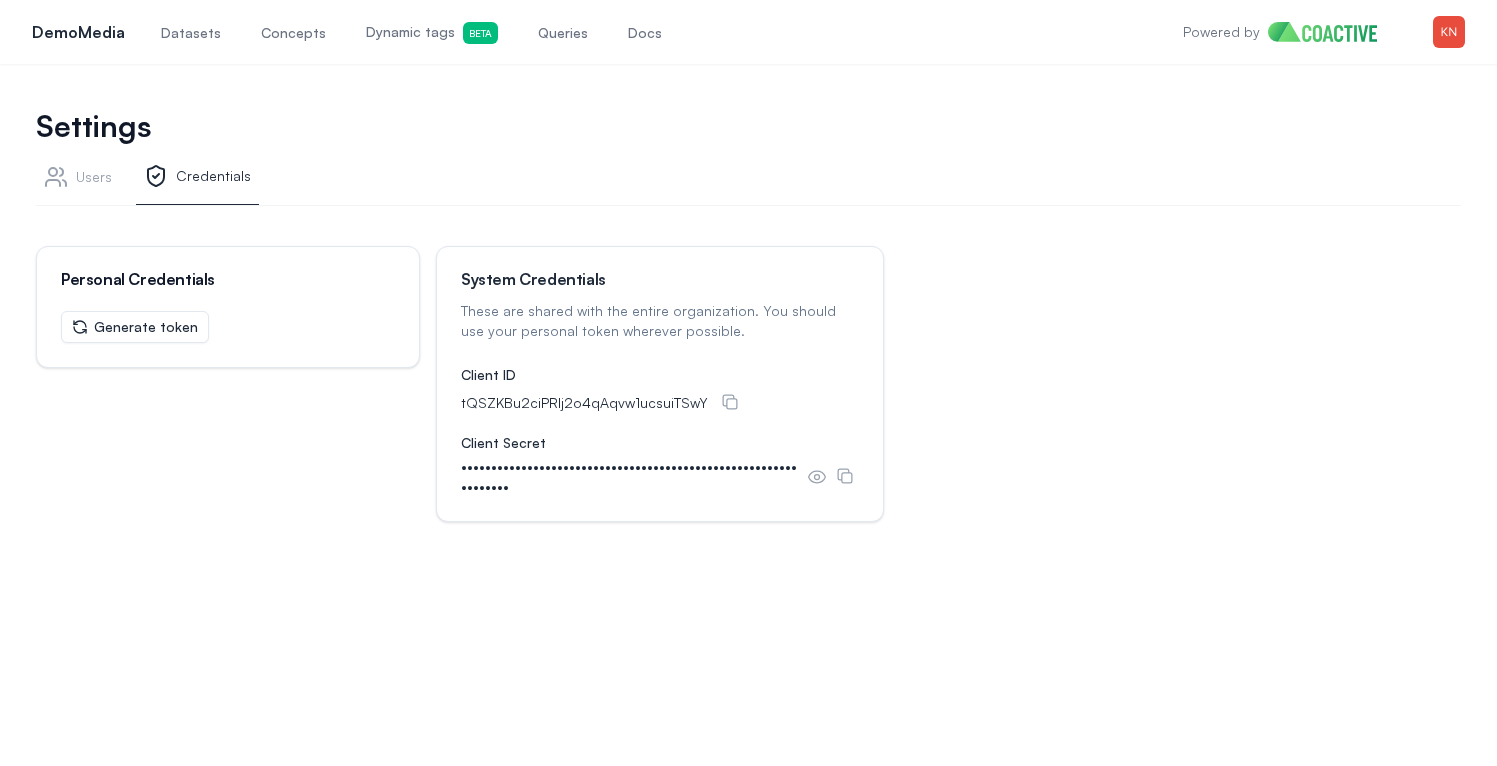click on "Settings" at bounding box center [748, 126] 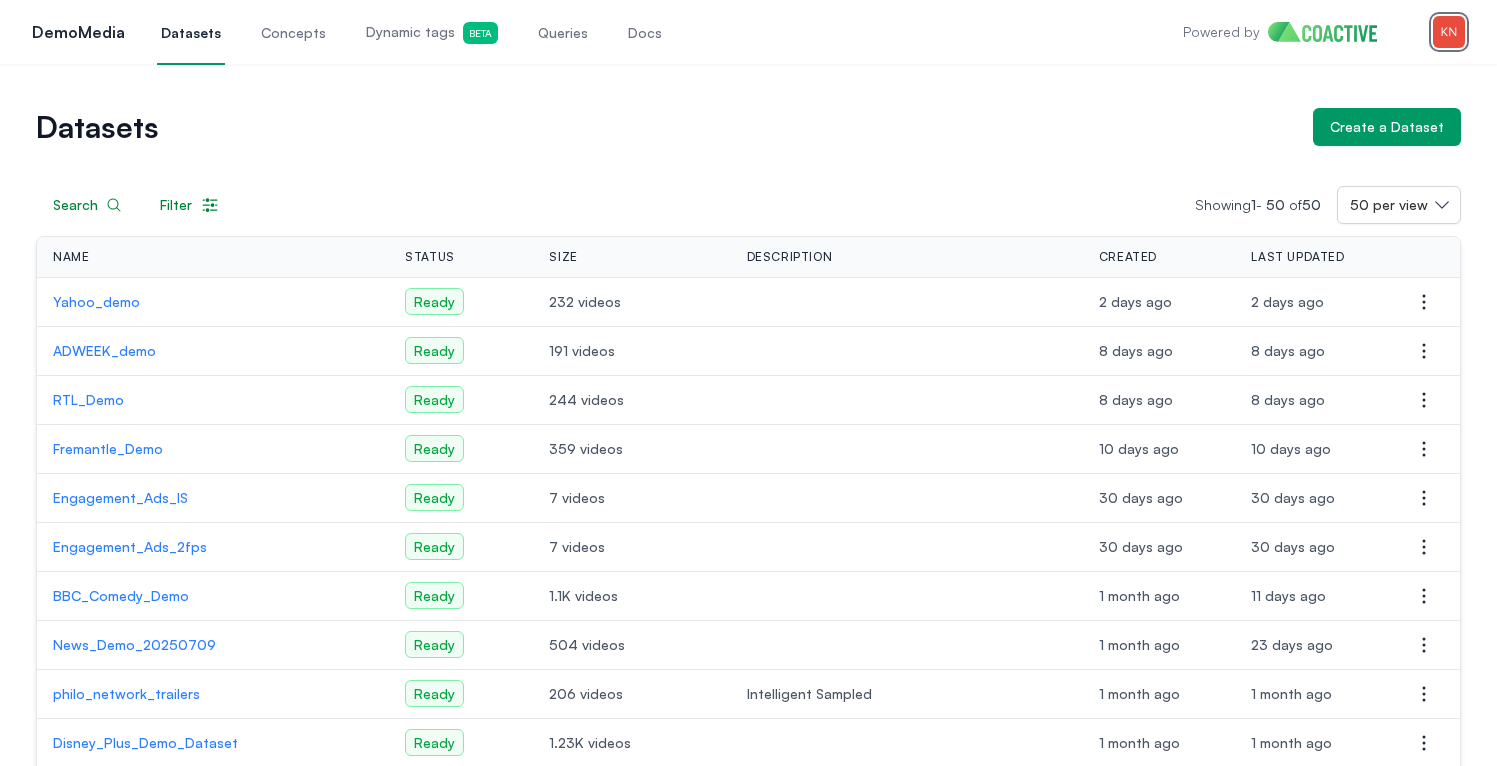 click at bounding box center (1449, 32) 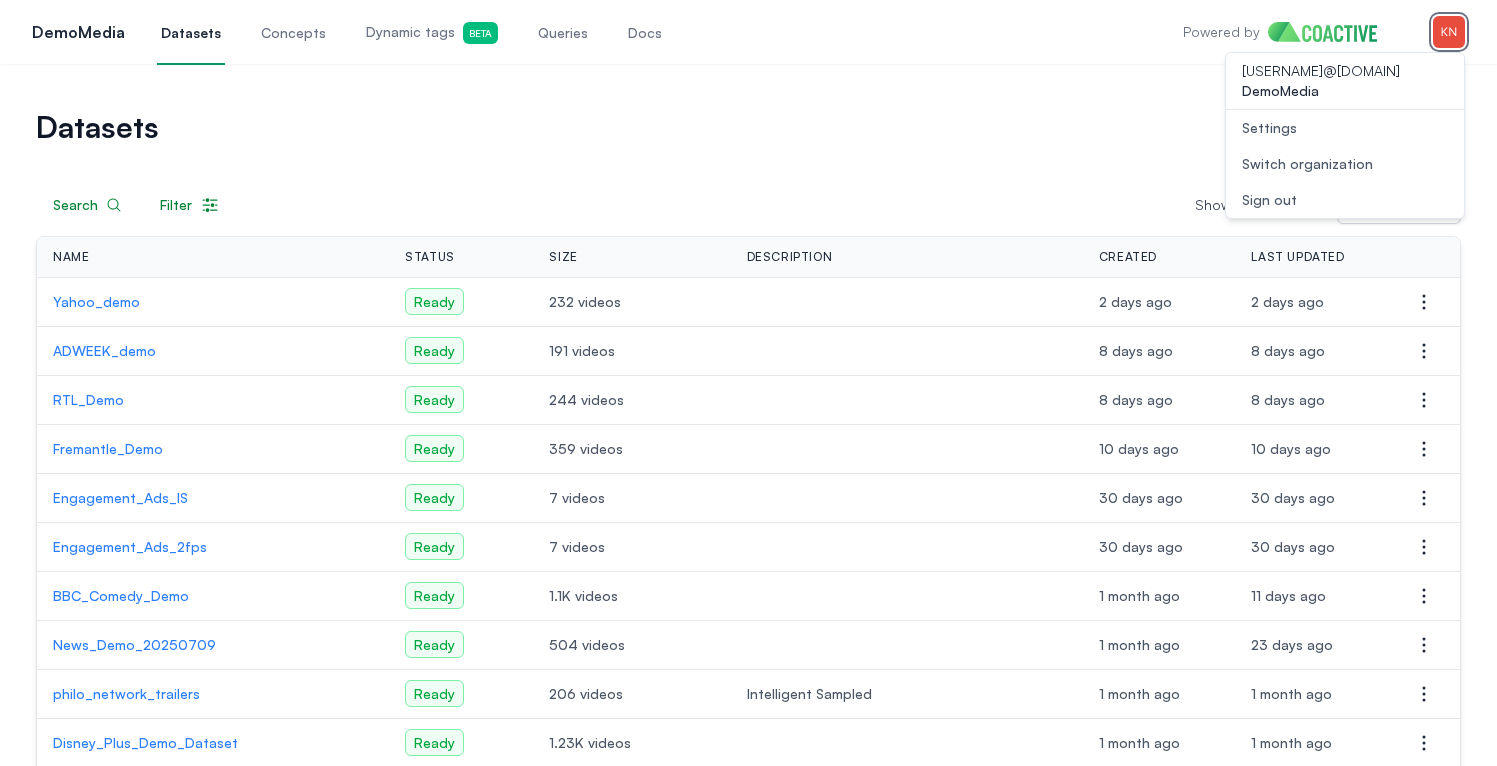 click at bounding box center [1449, 32] 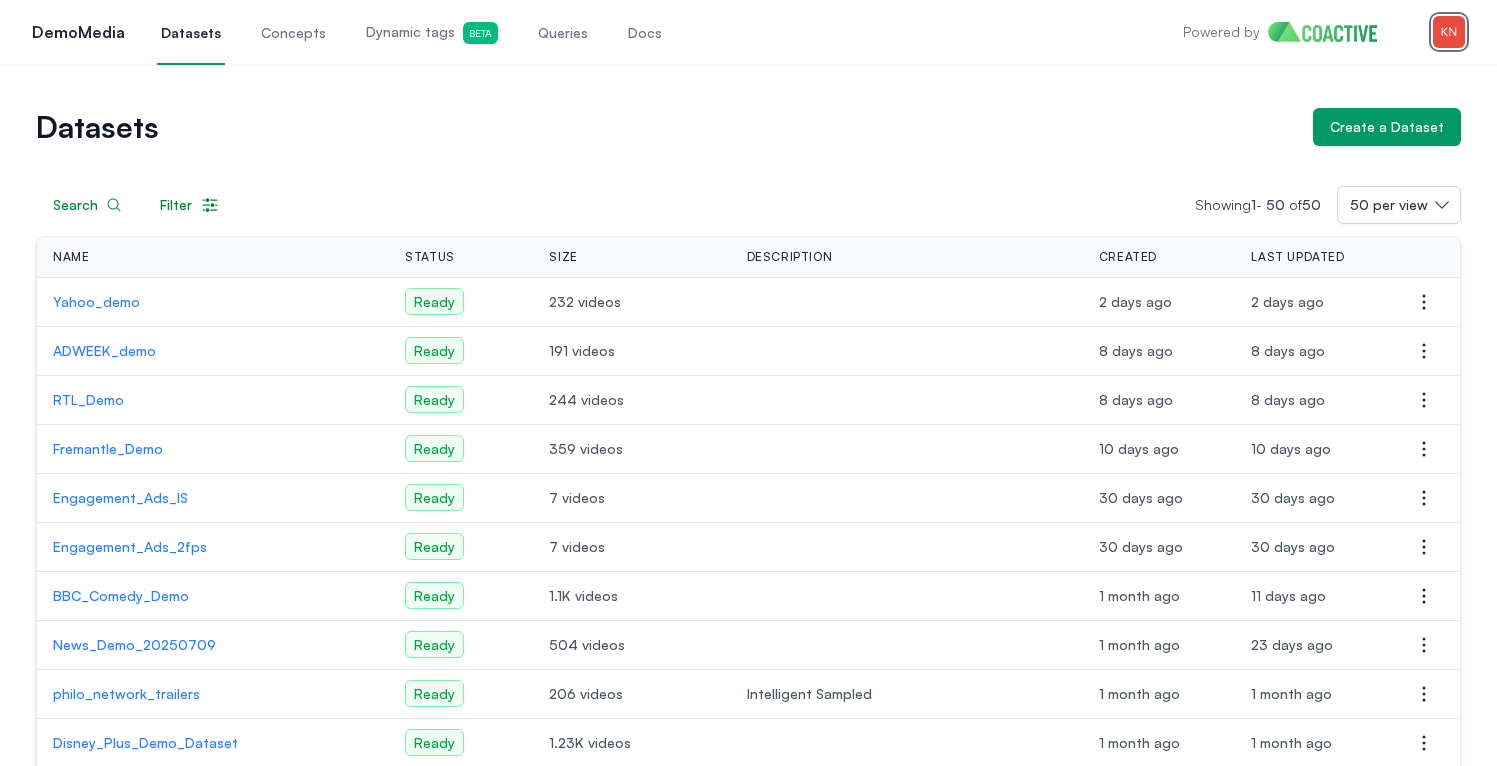 click at bounding box center (1449, 32) 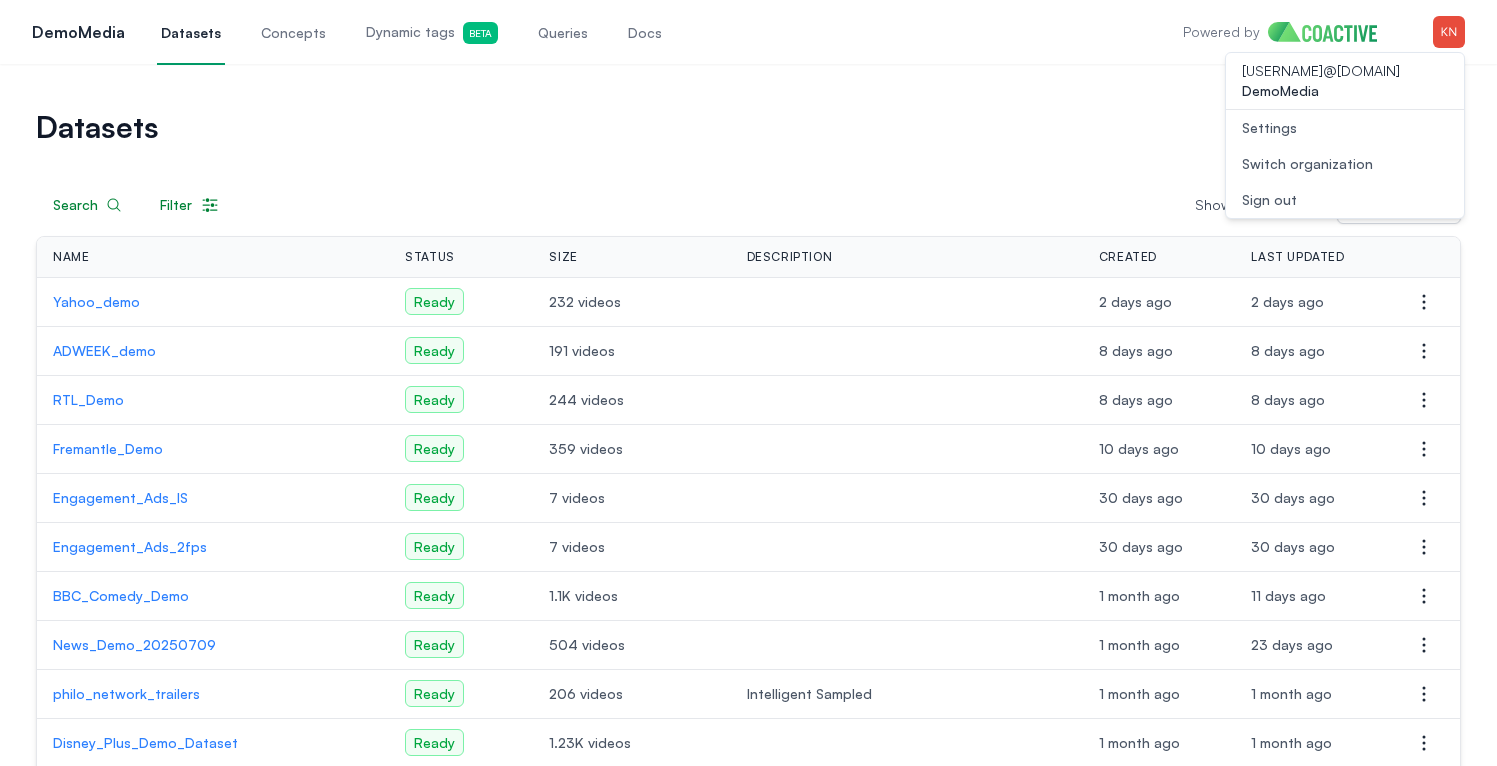 click on "Settings" at bounding box center [1345, 128] 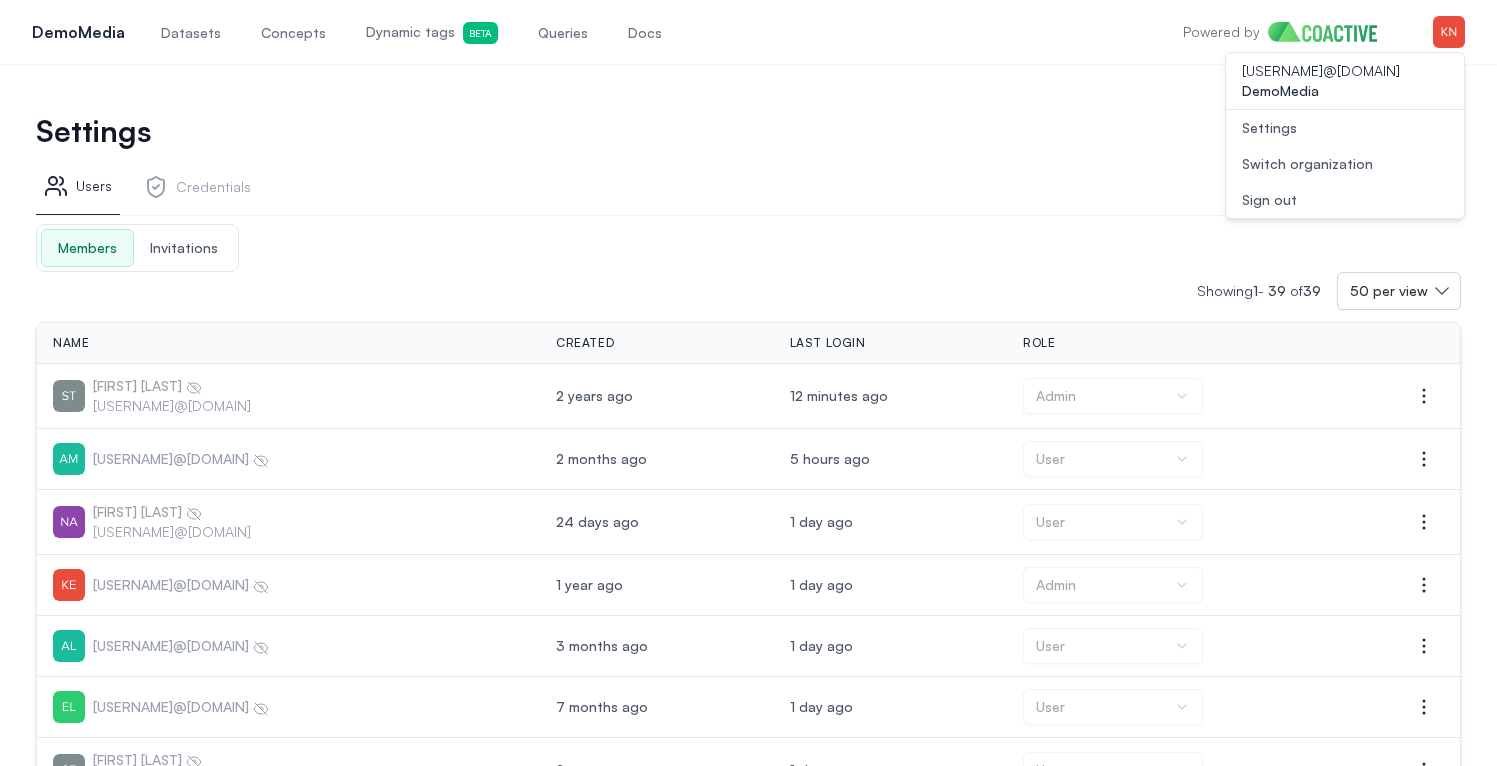 click on "Settings" at bounding box center [658, 131] 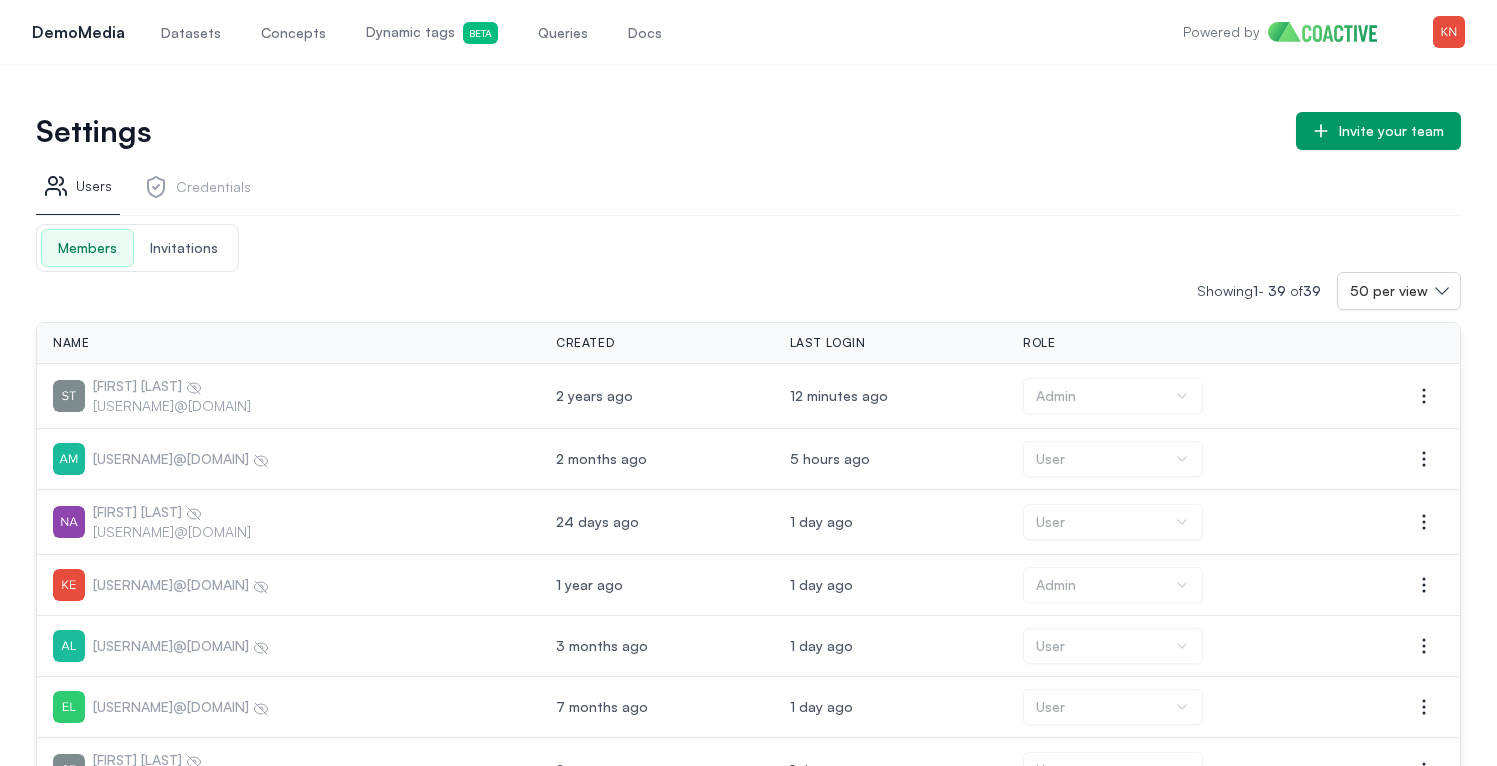 click on "Credentials" at bounding box center (197, 190) 